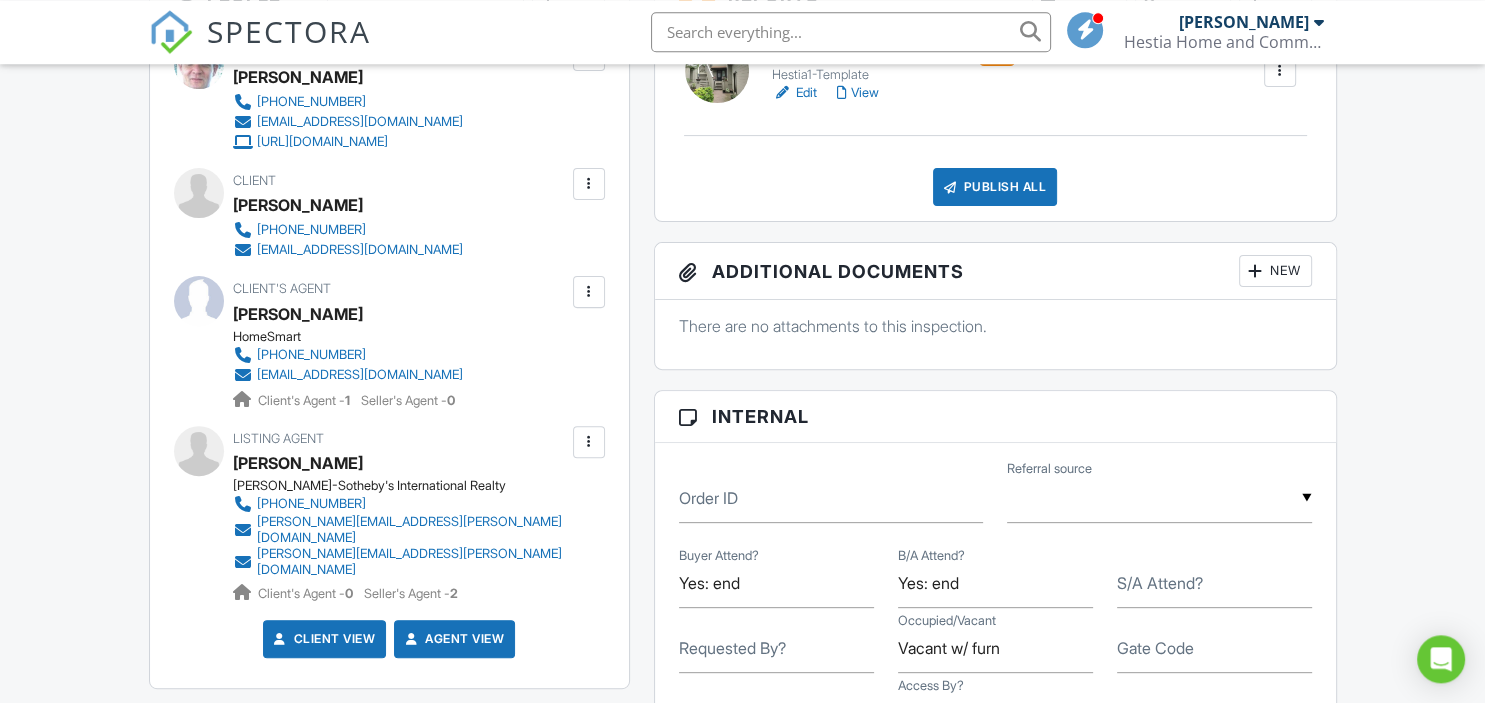 scroll, scrollTop: 633, scrollLeft: 0, axis: vertical 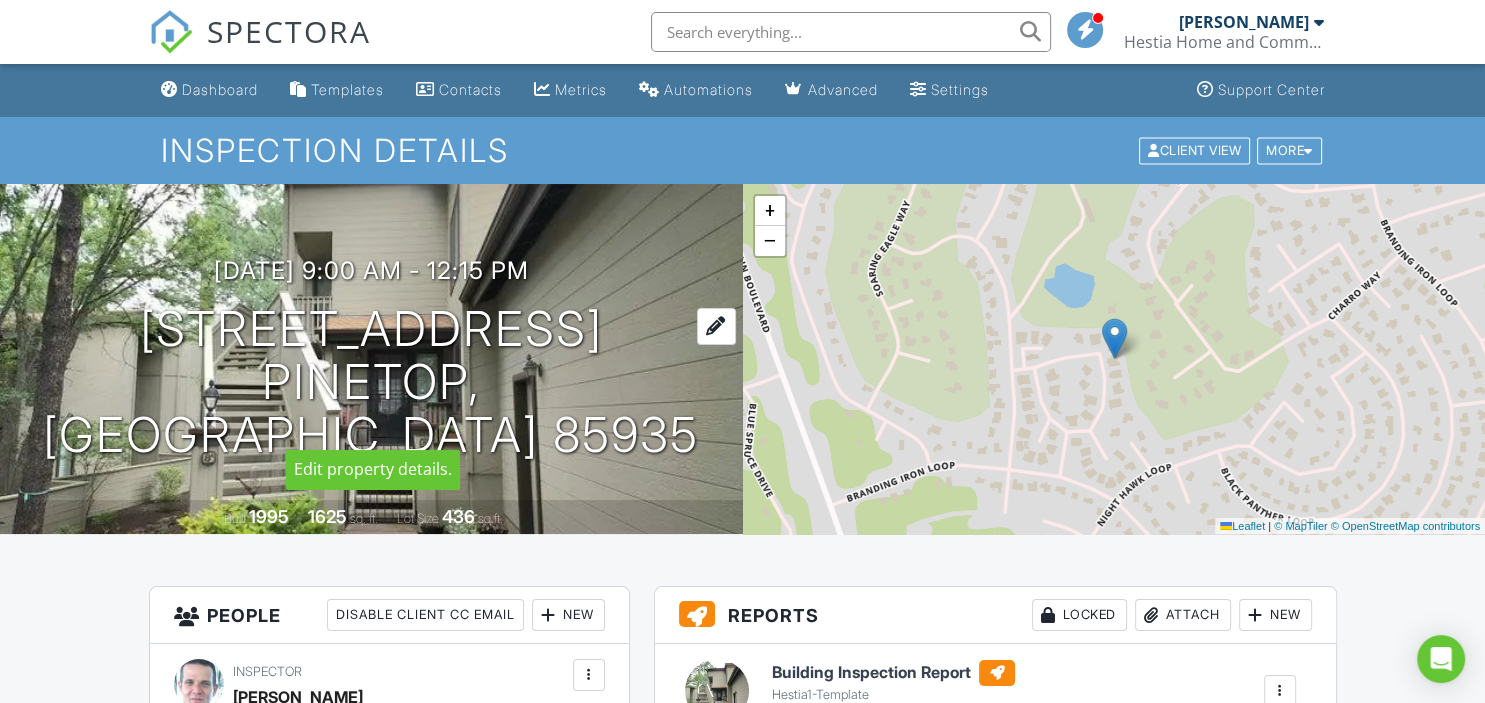 drag, startPoint x: 53, startPoint y: 348, endPoint x: 676, endPoint y: 370, distance: 623.3883 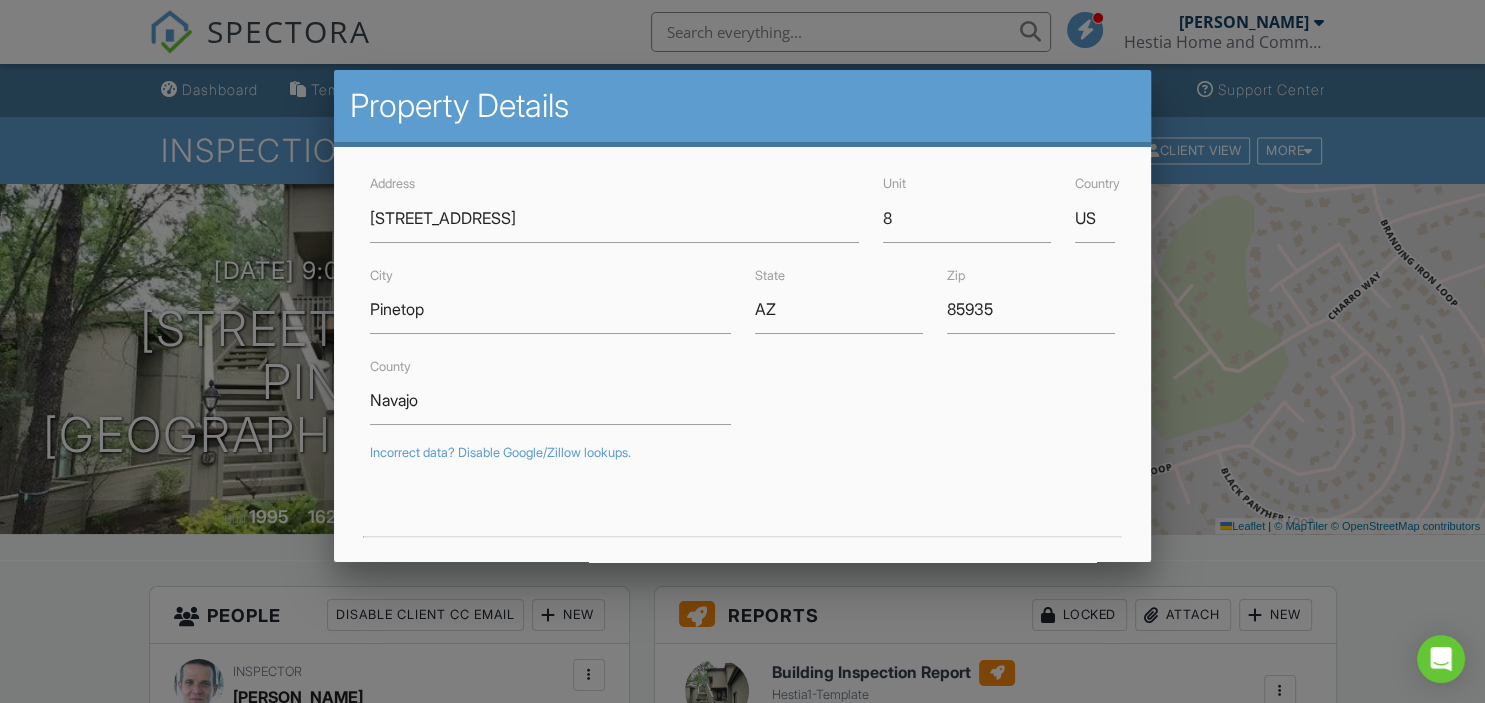 click at bounding box center (742, 339) 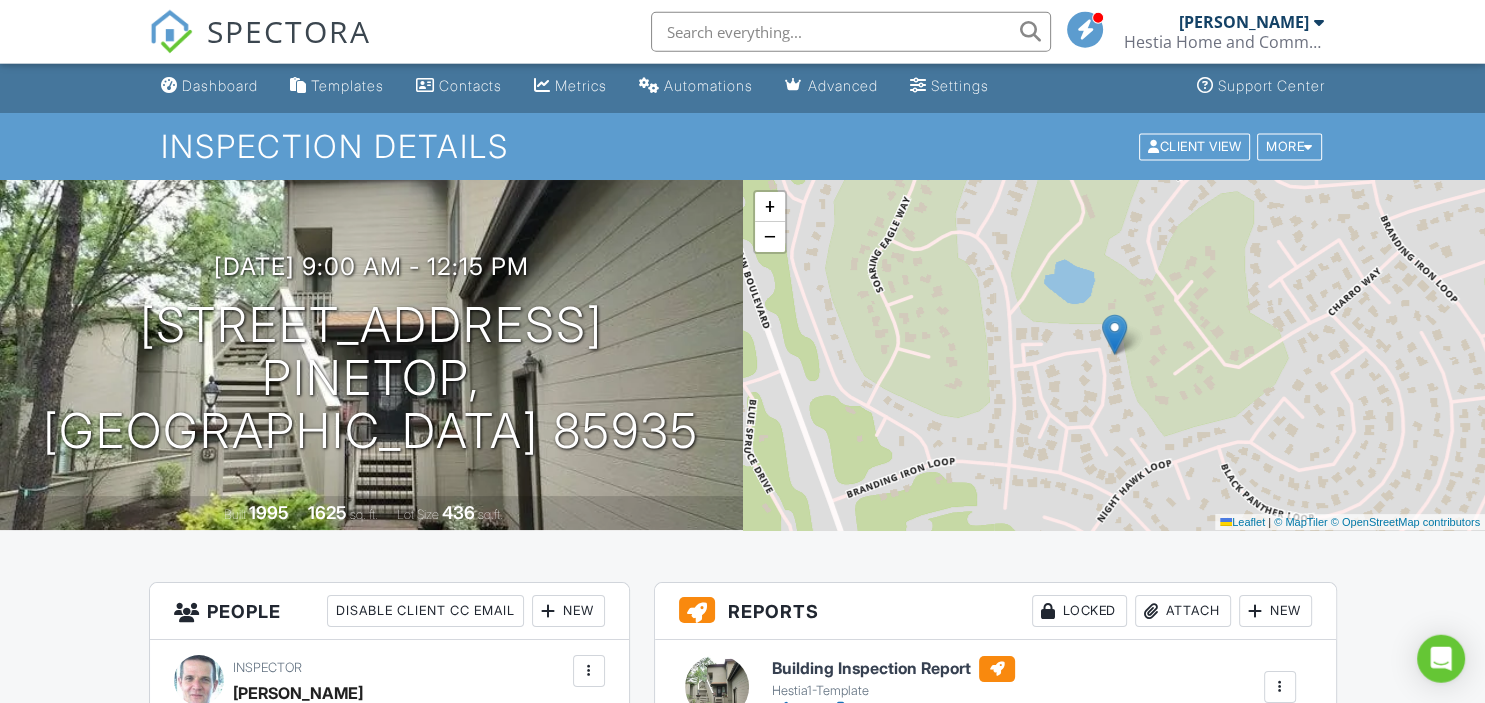 scroll, scrollTop: 0, scrollLeft: 0, axis: both 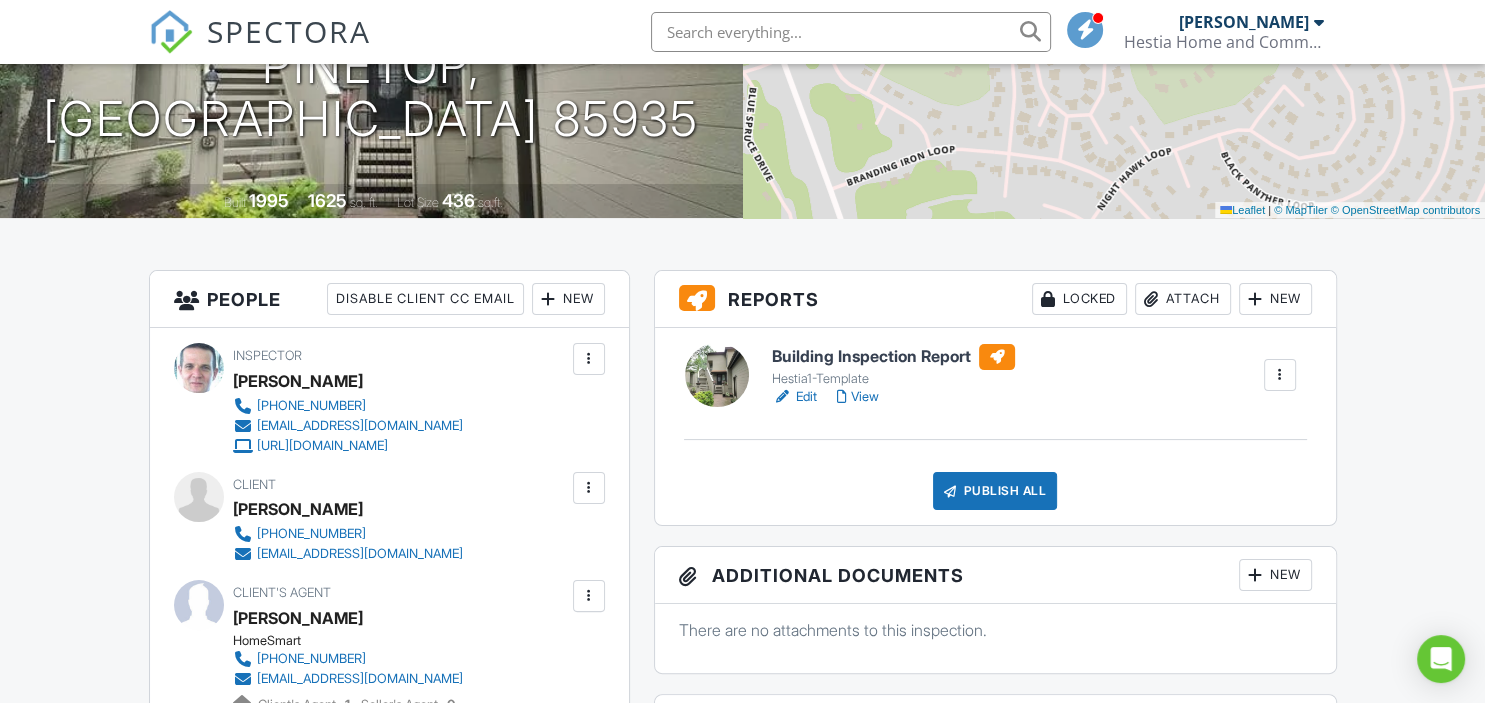 click on "View" at bounding box center (858, 397) 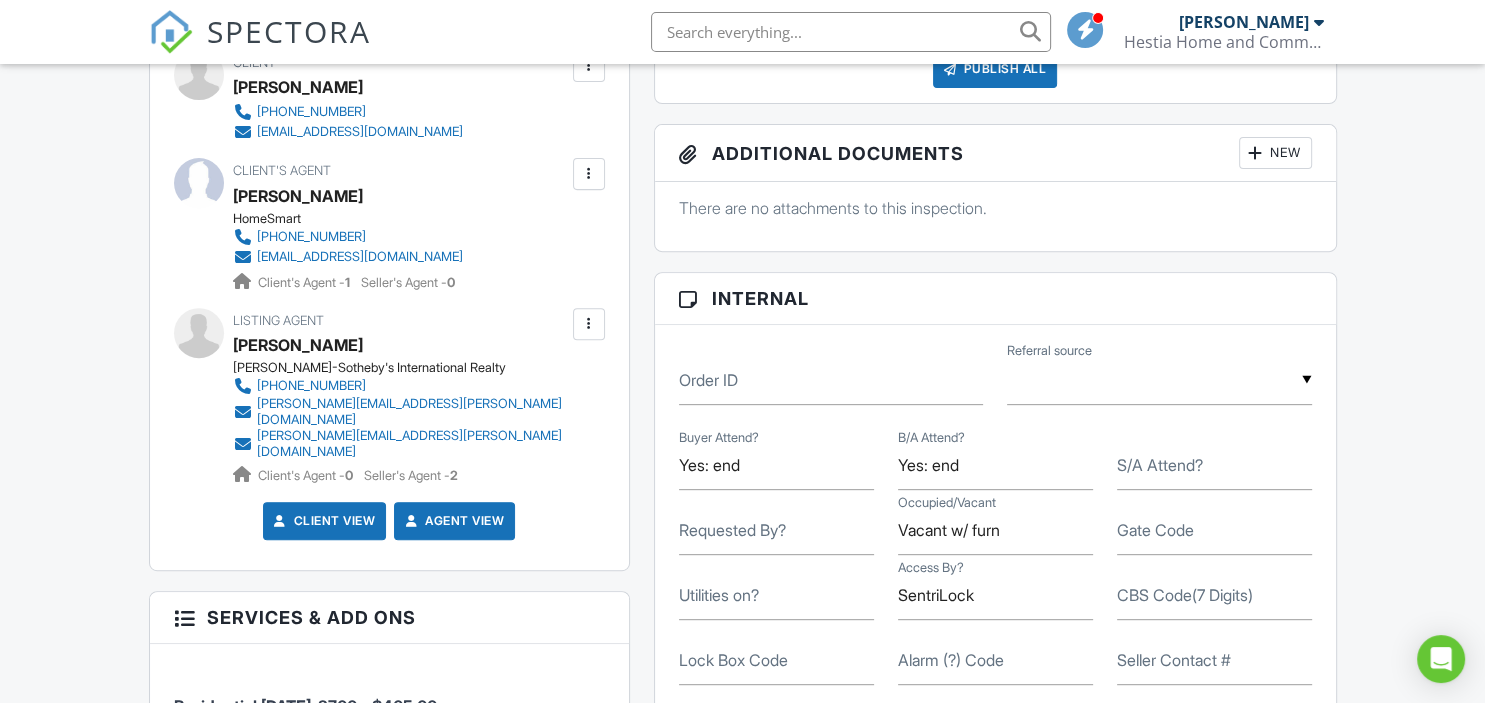 scroll, scrollTop: 738, scrollLeft: 0, axis: vertical 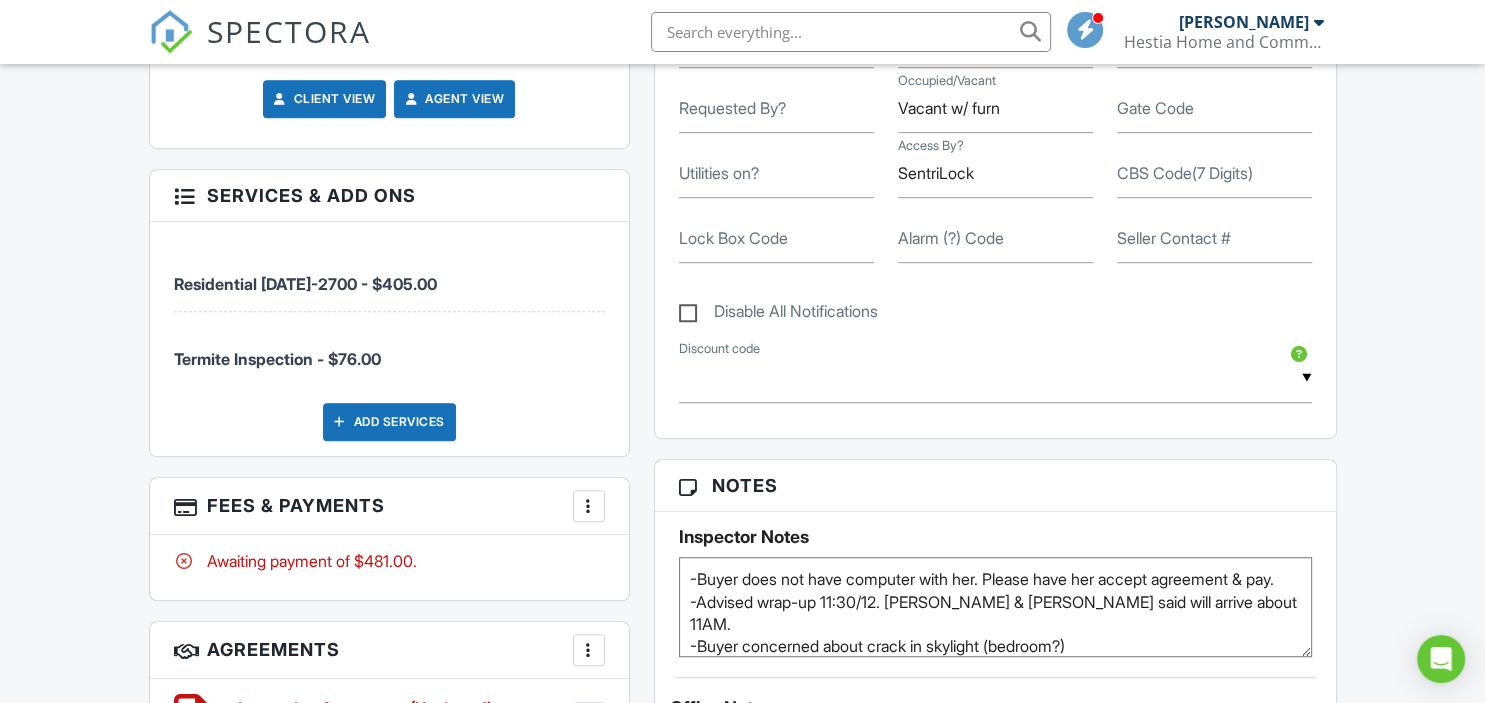 click at bounding box center (589, 506) 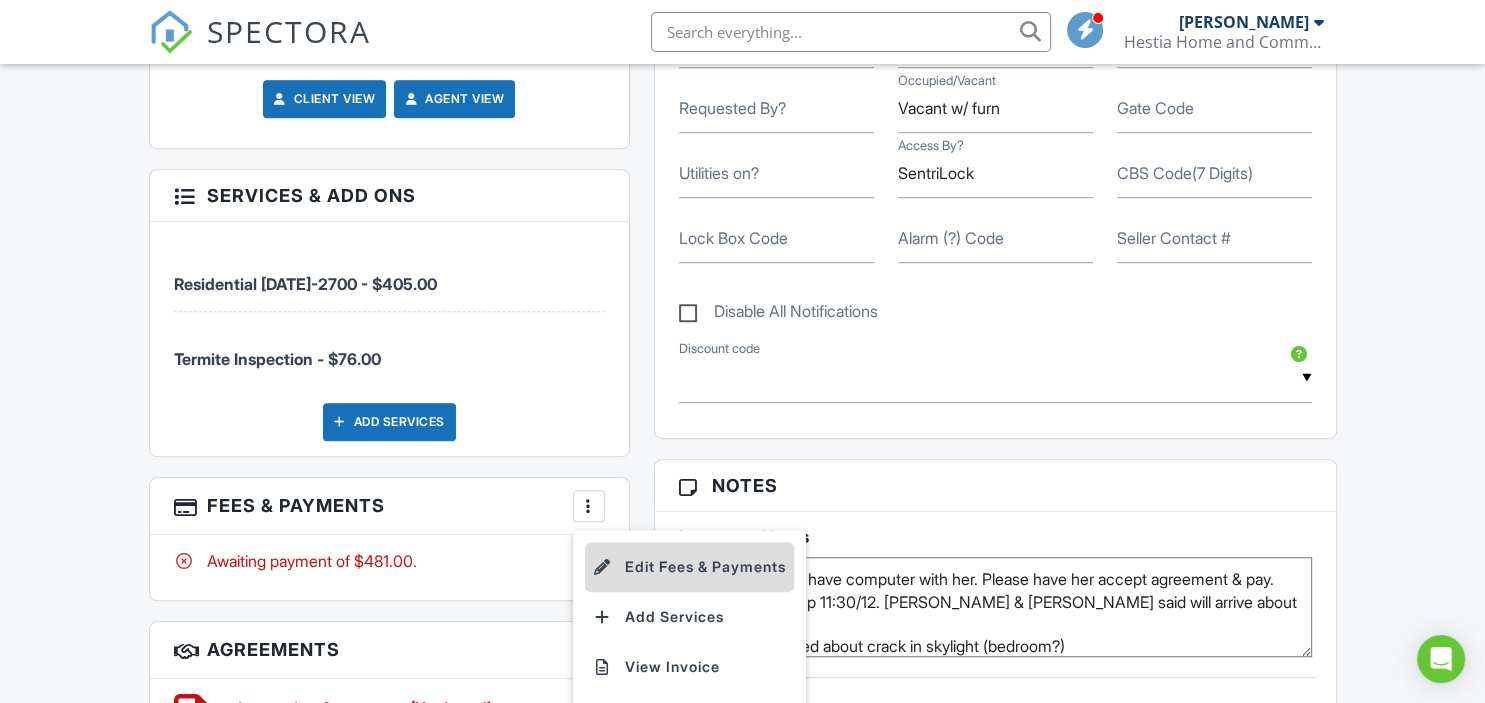 click on "Edit Fees & Payments" at bounding box center [689, 567] 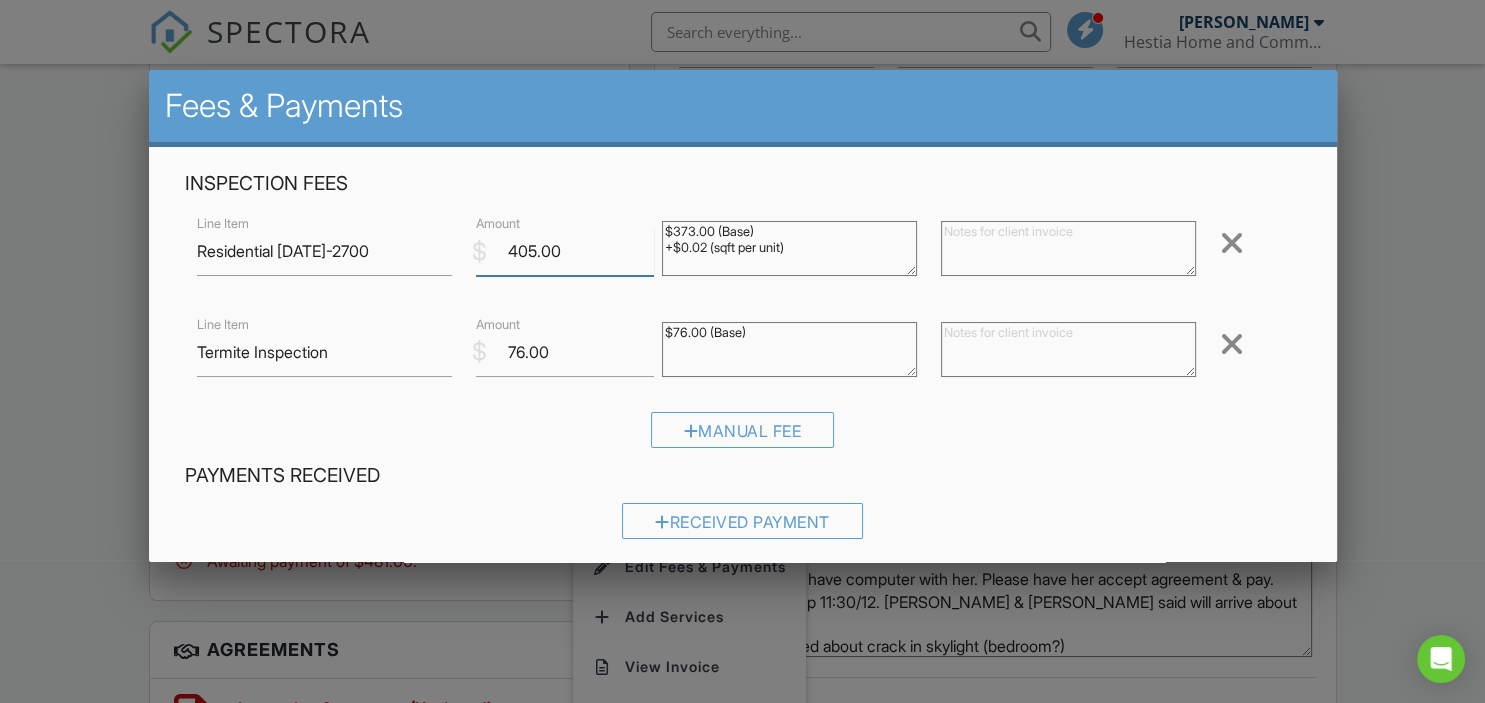 drag, startPoint x: 562, startPoint y: 248, endPoint x: 506, endPoint y: 254, distance: 56.32051 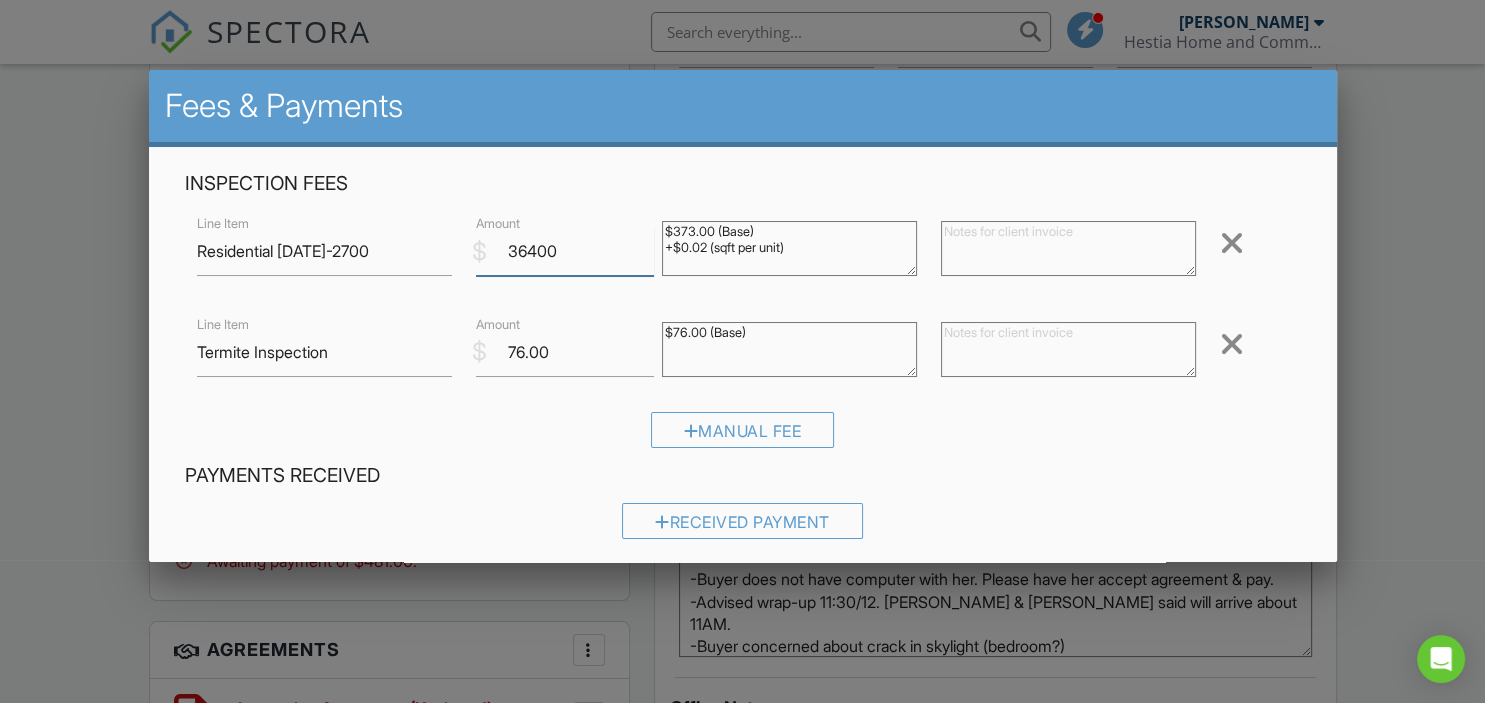 type on "36400" 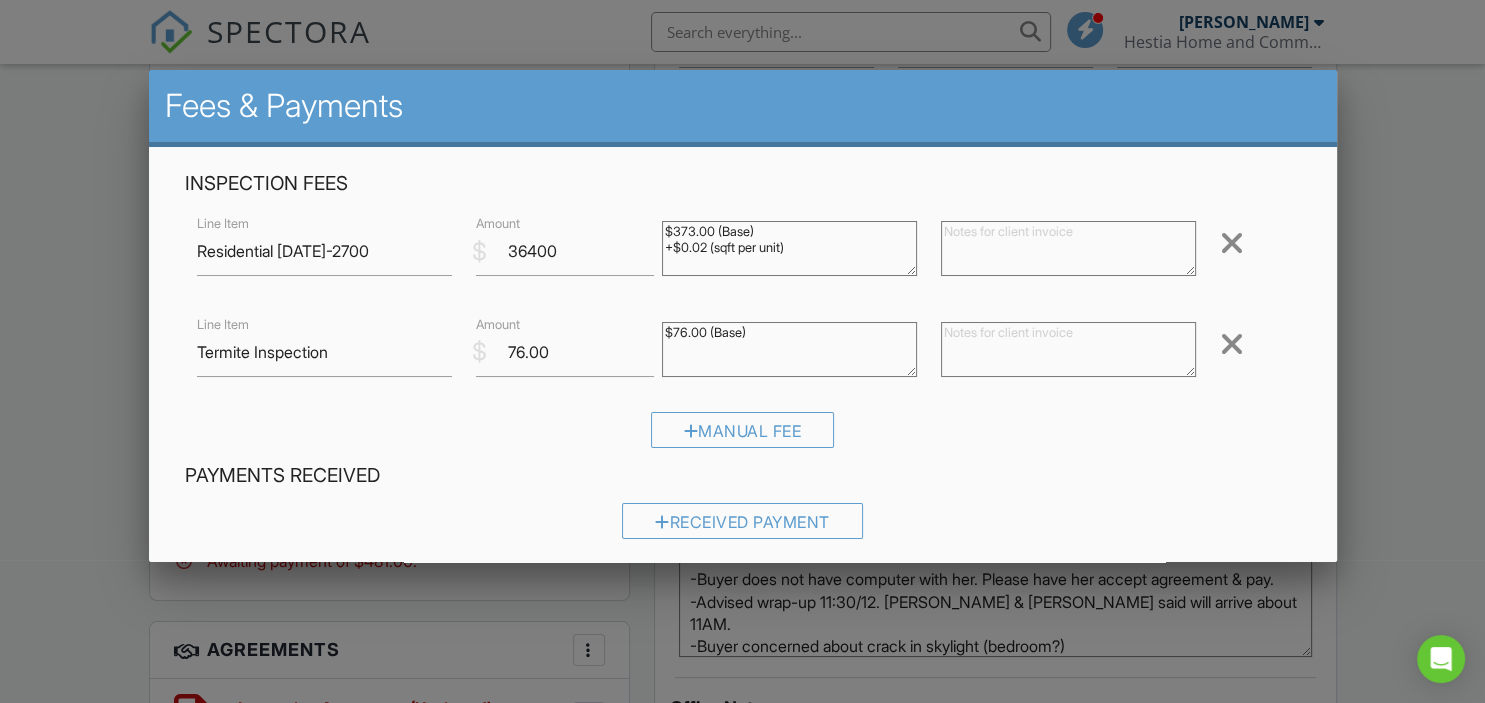 click on "Manual Fee" at bounding box center (743, 437) 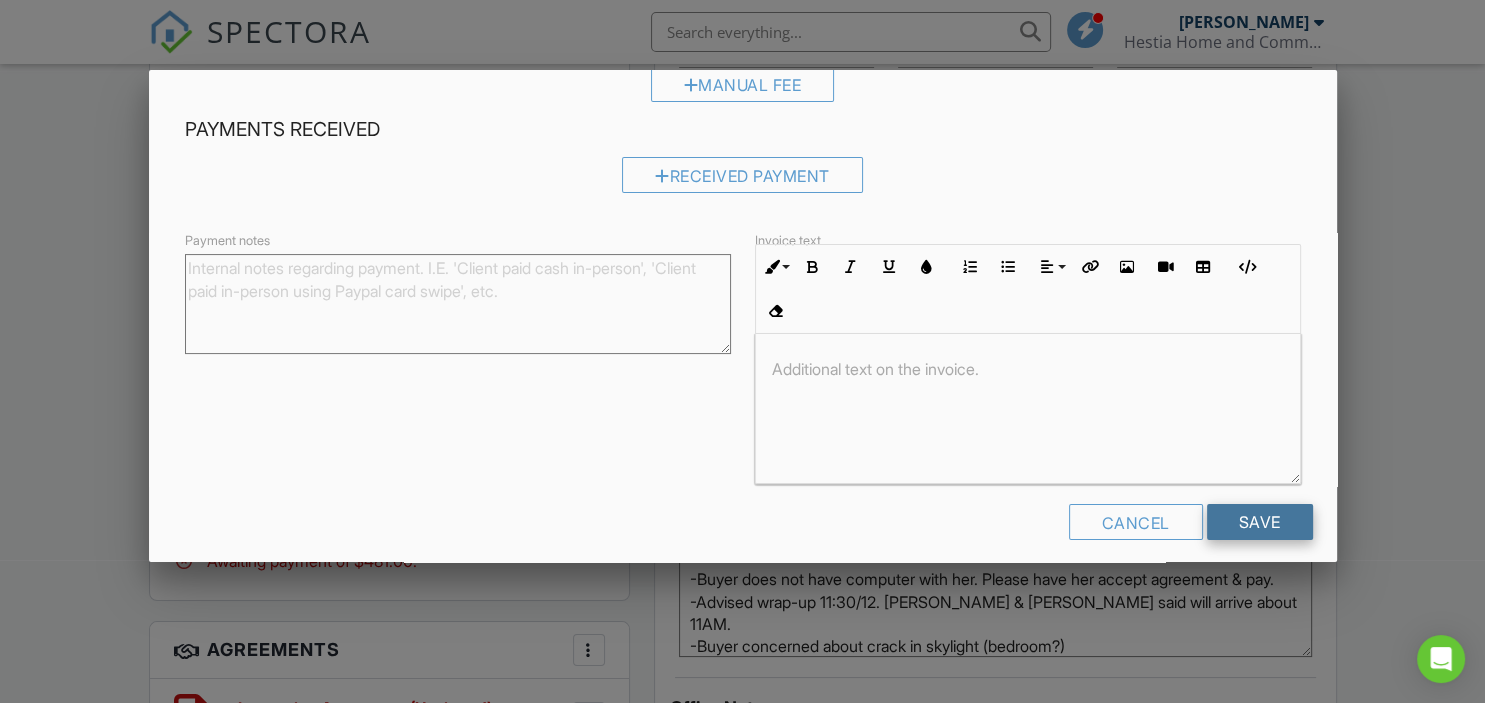 click on "Save" at bounding box center [1260, 522] 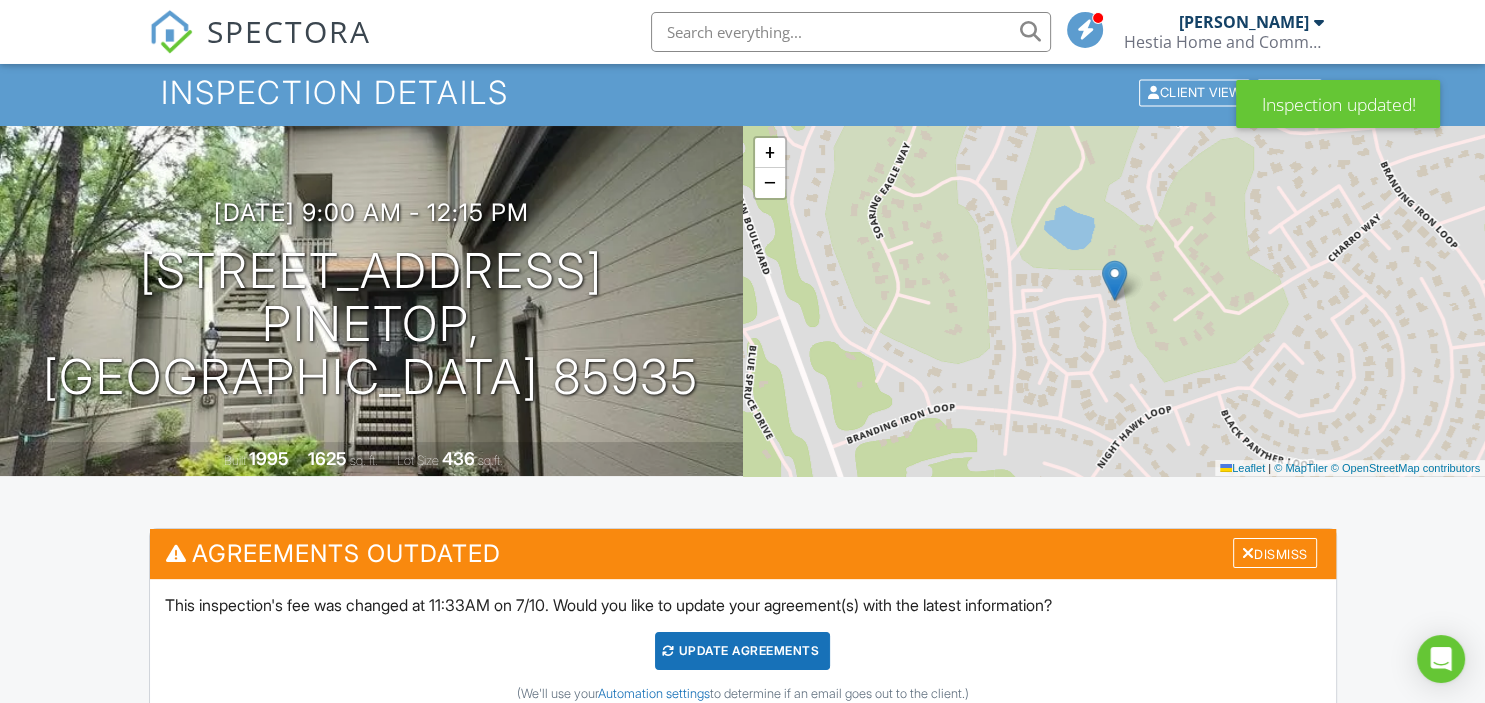 scroll, scrollTop: 105, scrollLeft: 0, axis: vertical 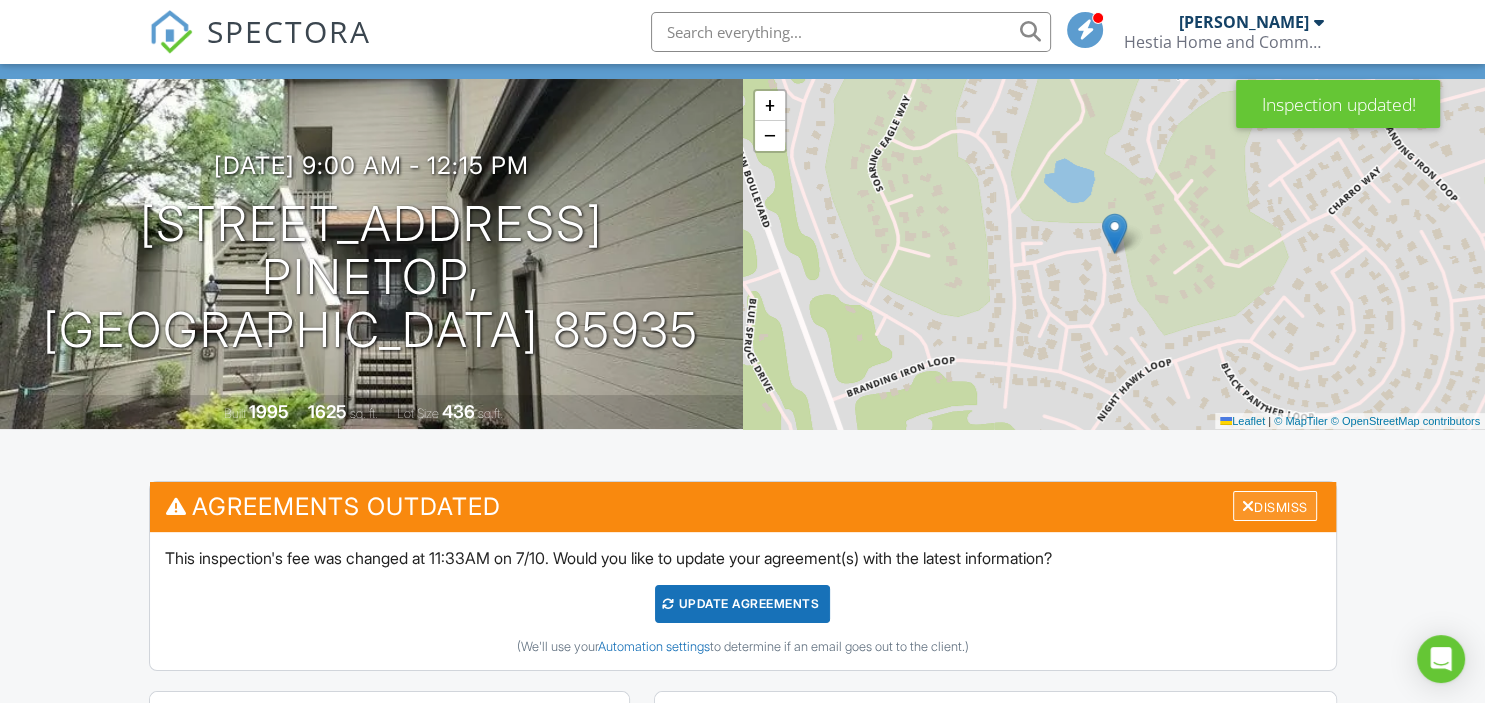 click on "Dismiss" at bounding box center [1275, 506] 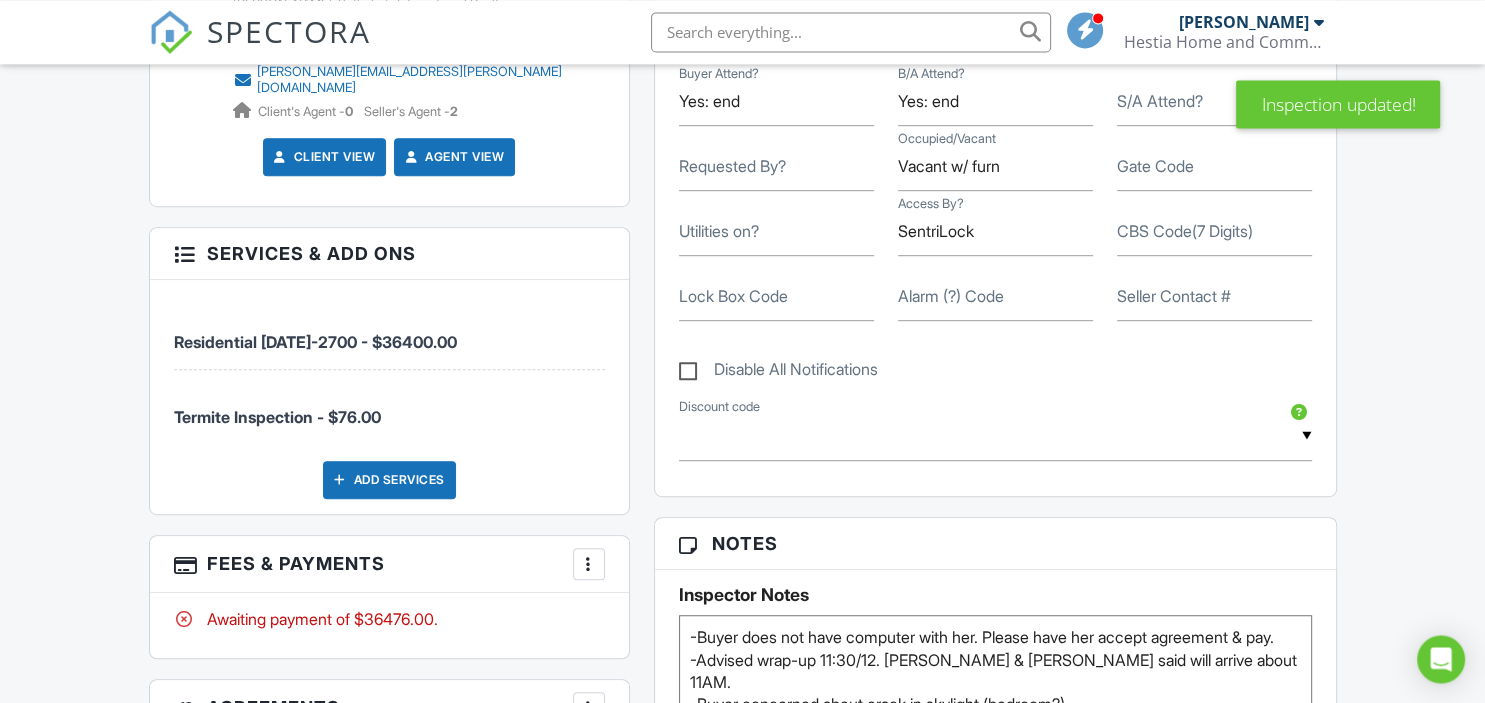 scroll, scrollTop: 1161, scrollLeft: 0, axis: vertical 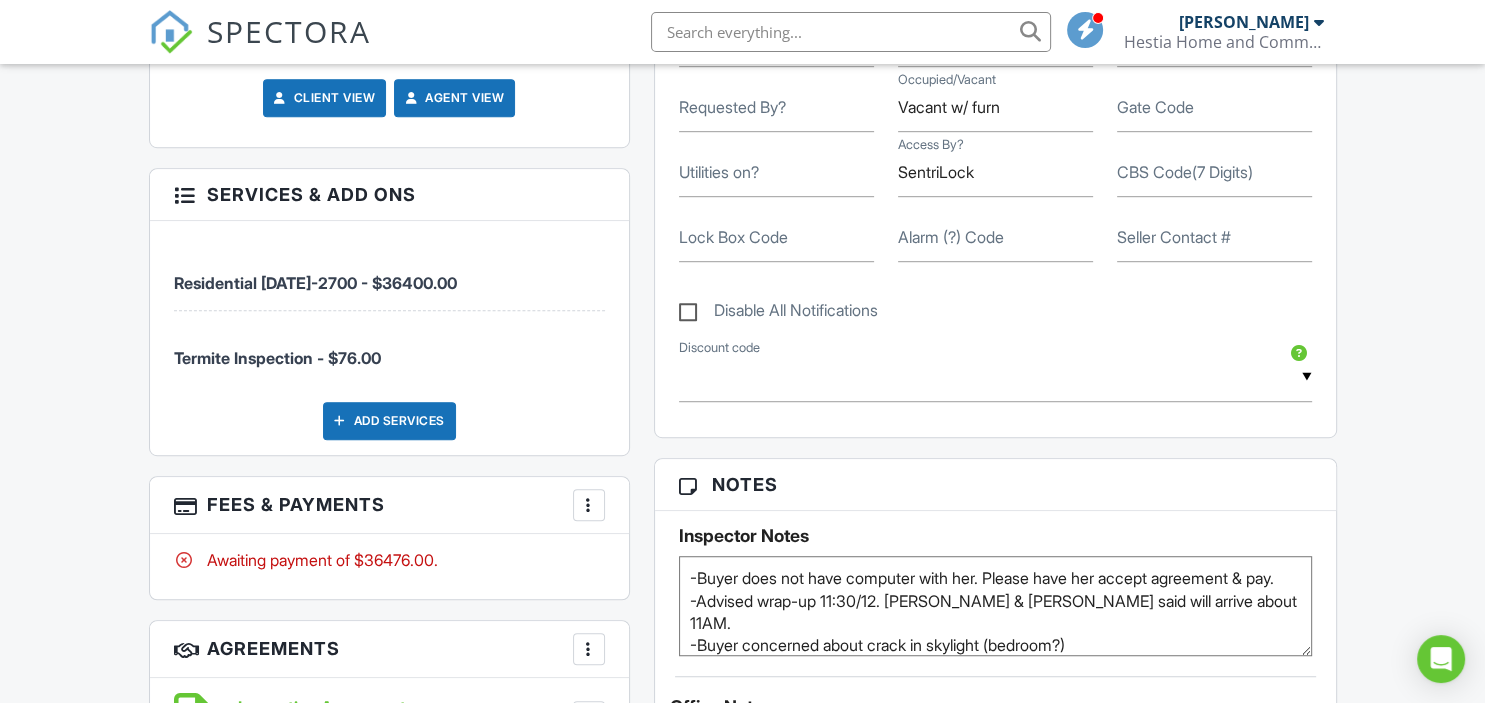 click on "More" at bounding box center [589, 505] 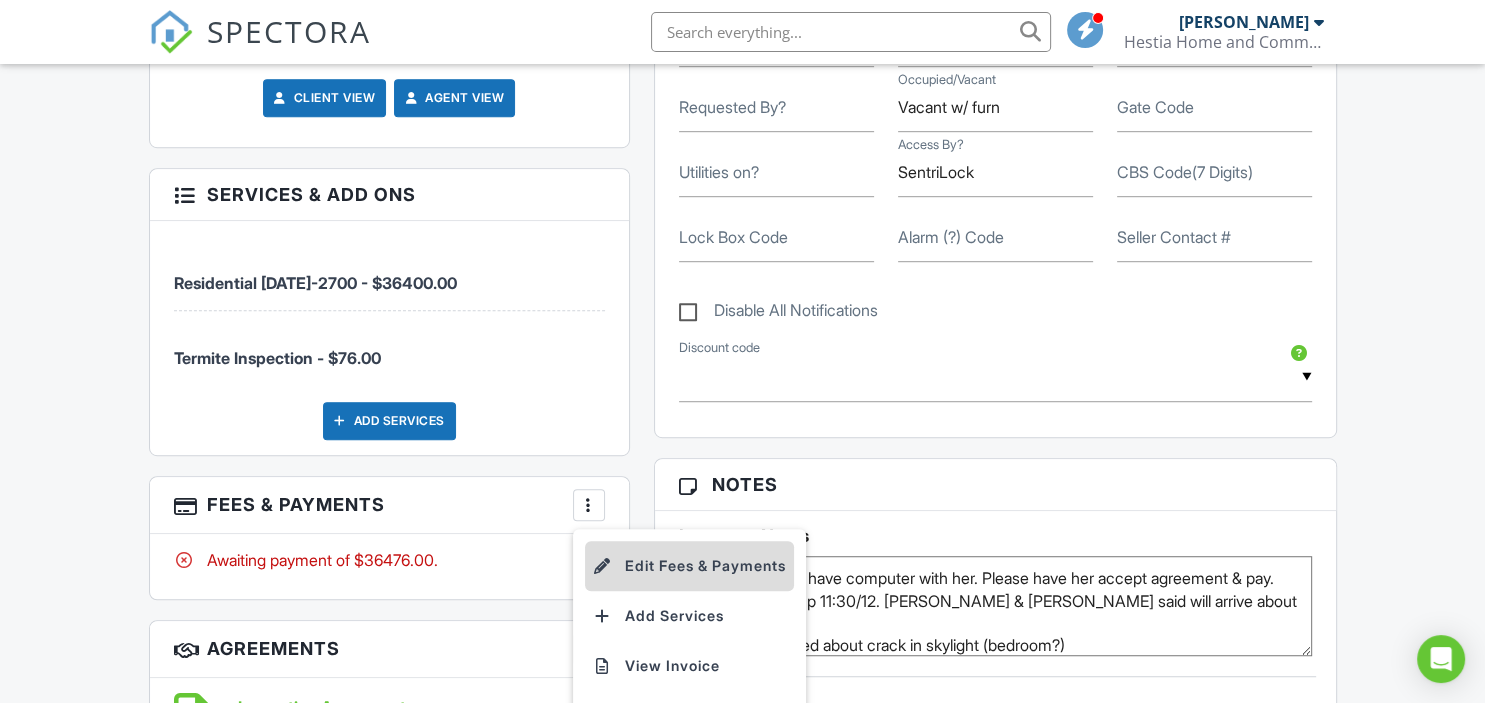 click on "Edit Fees & Payments" at bounding box center (689, 566) 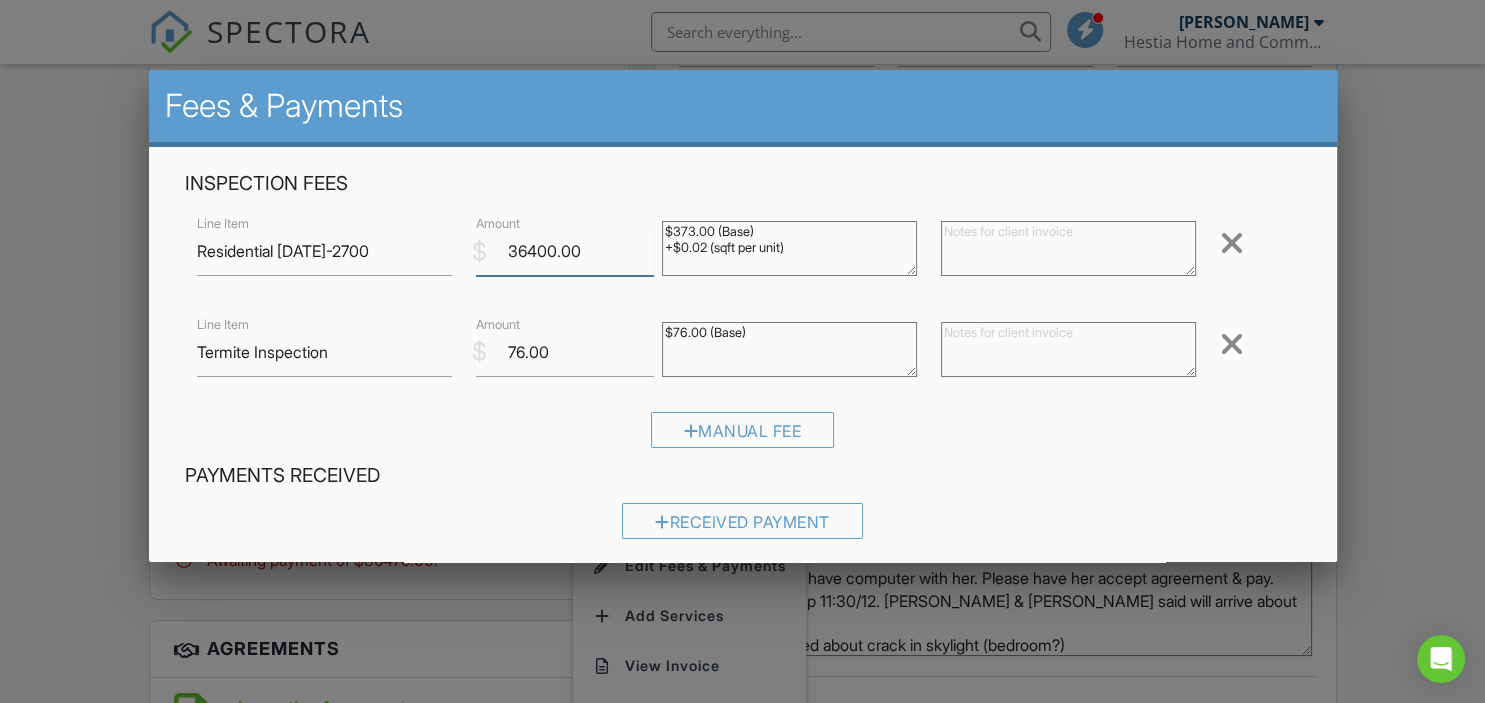 drag, startPoint x: 538, startPoint y: 248, endPoint x: 586, endPoint y: 244, distance: 48.166378 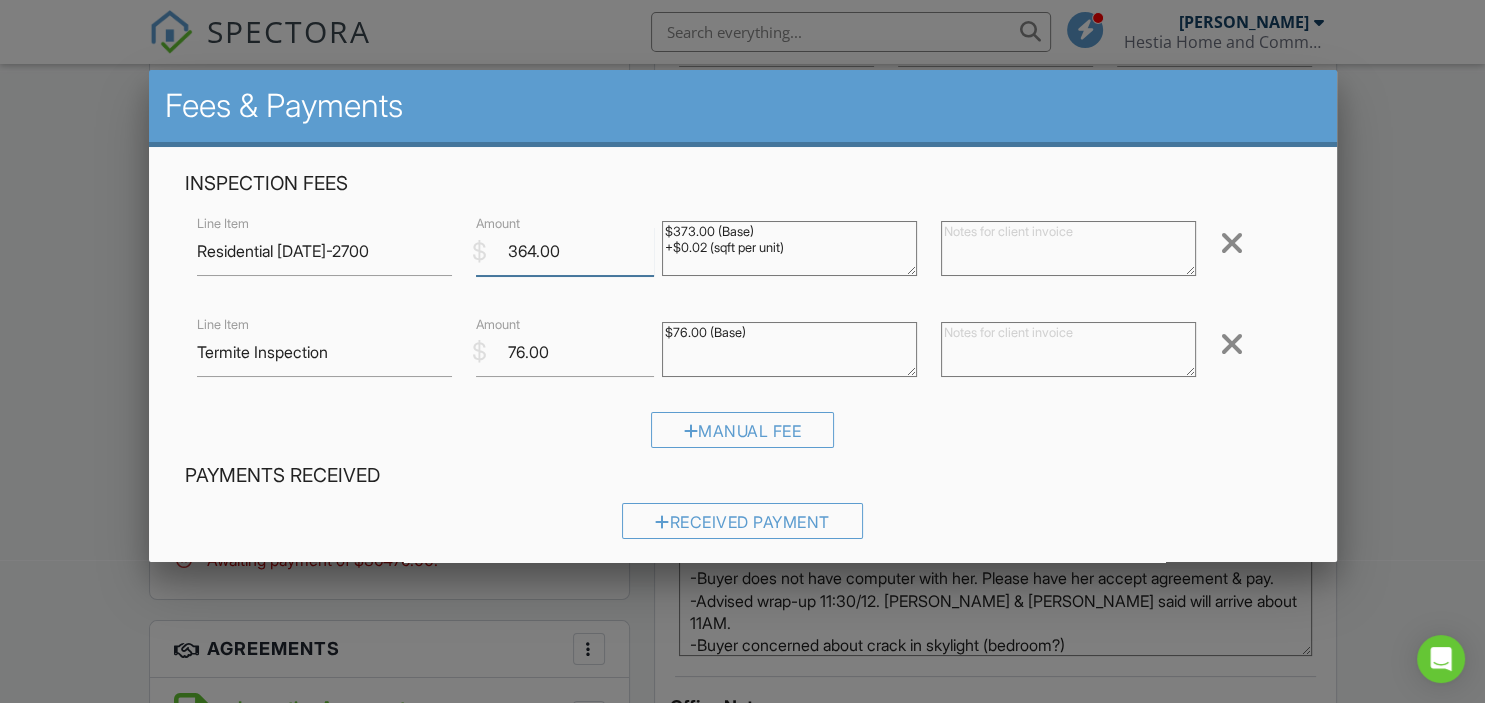 type on "364.00" 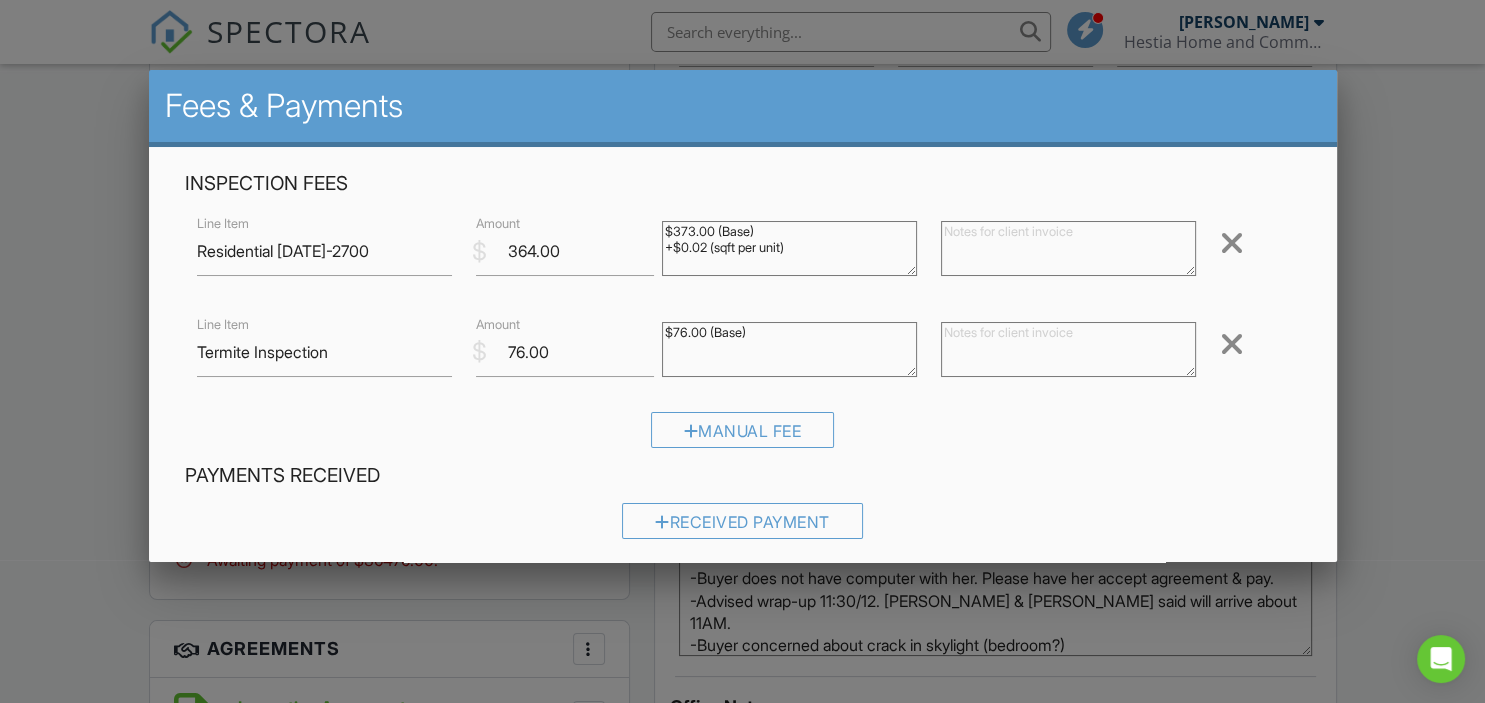 click on "Manual Fee" at bounding box center [743, 437] 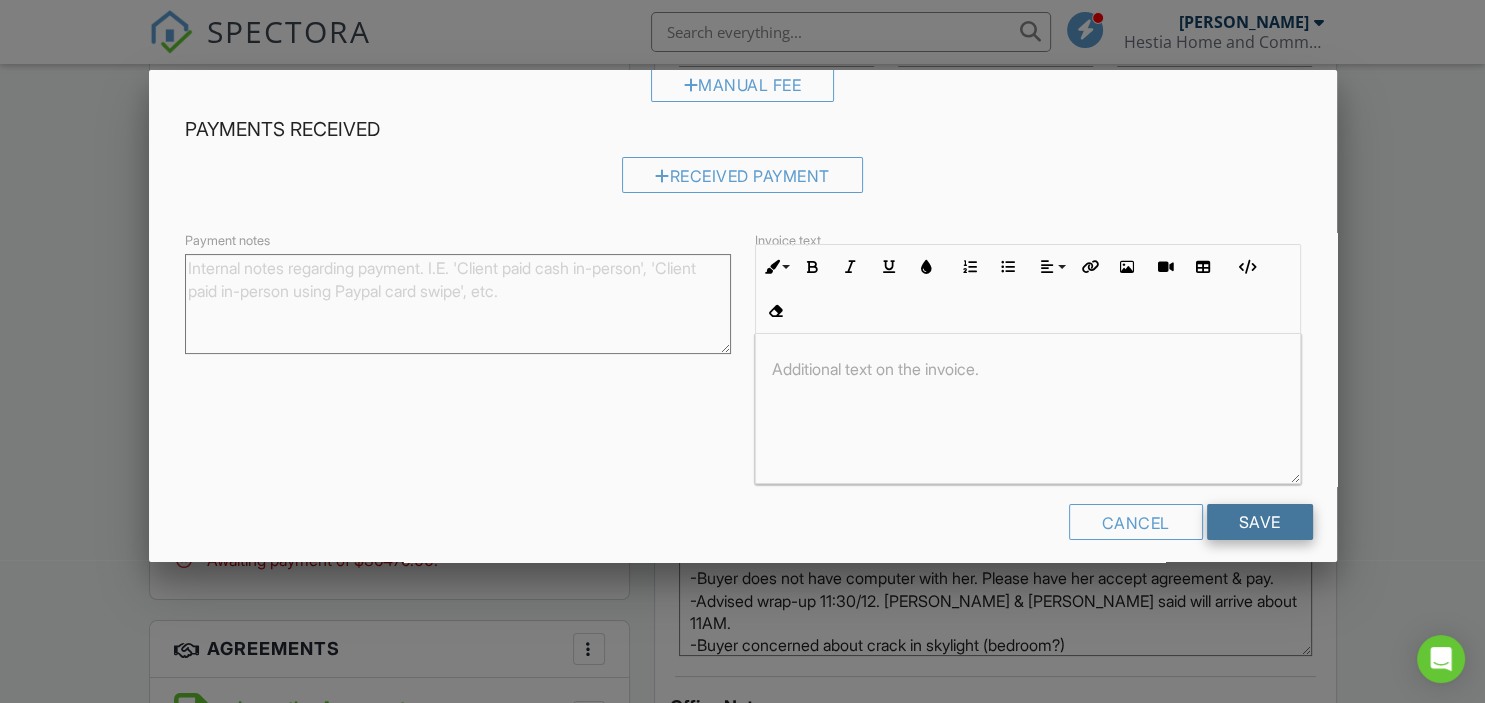 click on "Save" at bounding box center (1260, 522) 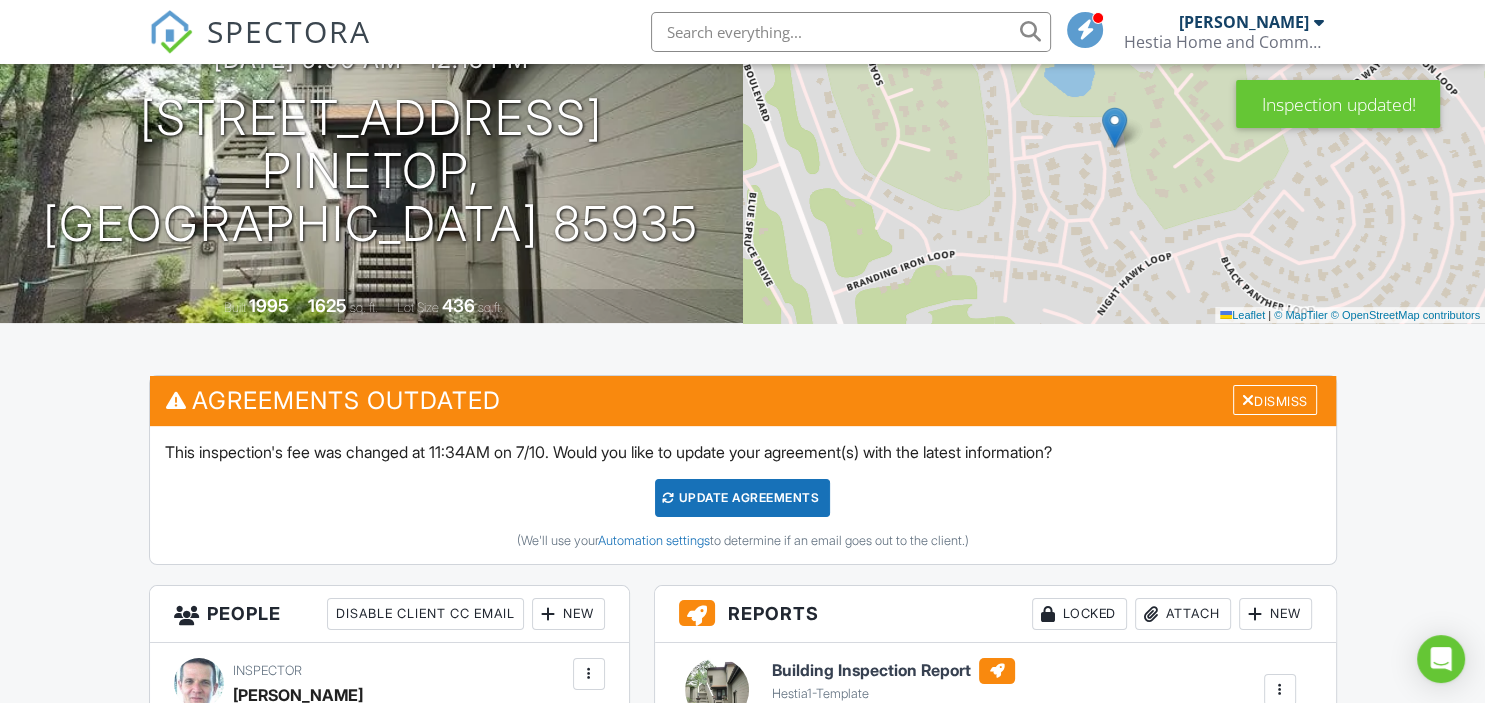 scroll, scrollTop: 211, scrollLeft: 0, axis: vertical 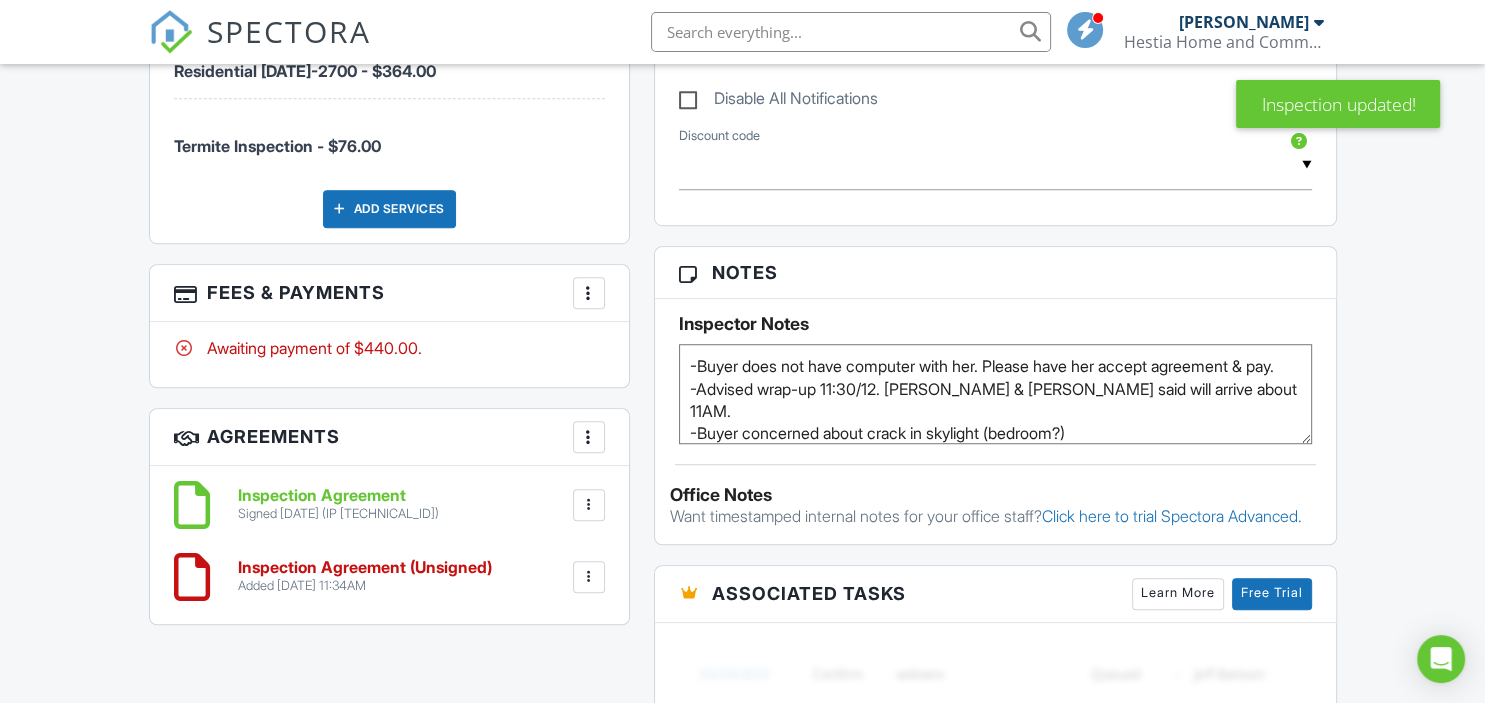 click at bounding box center [589, 577] 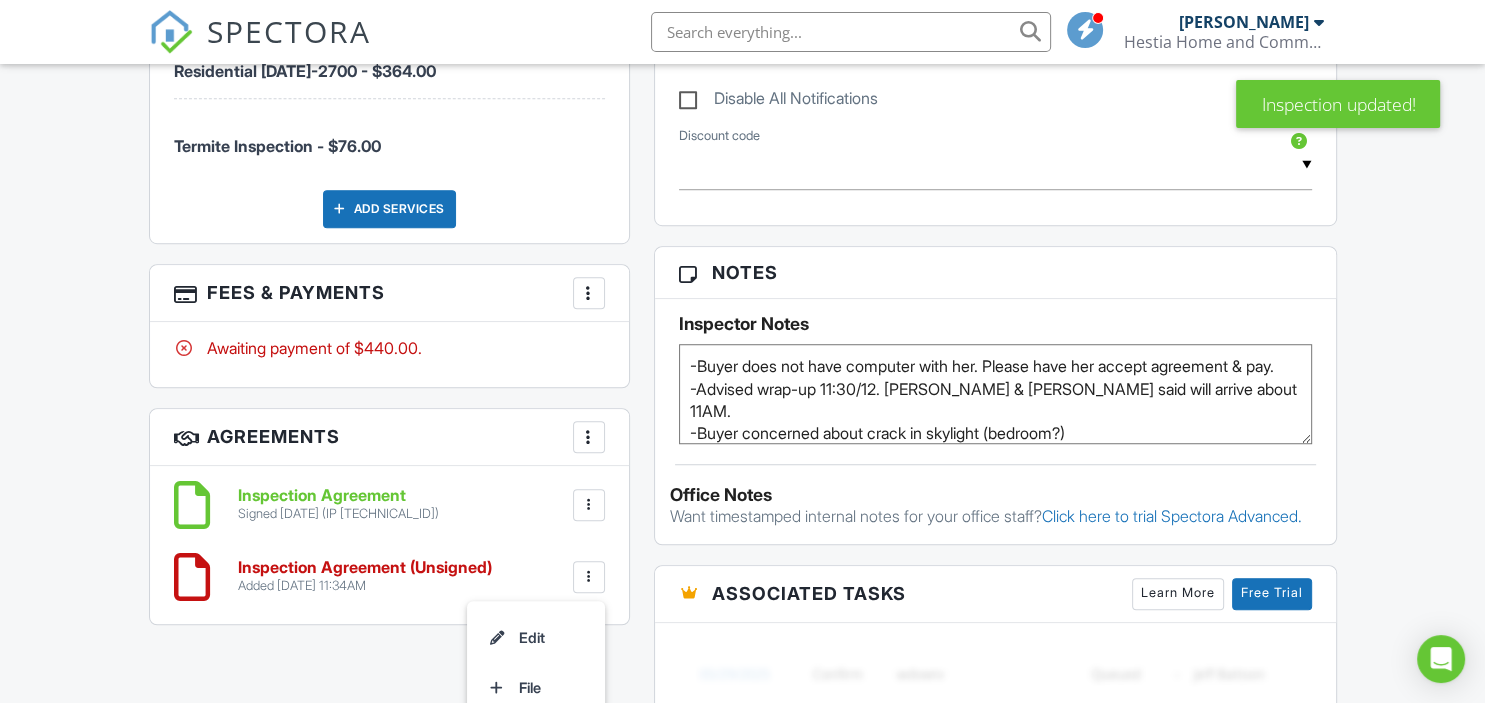 scroll, scrollTop: 1584, scrollLeft: 0, axis: vertical 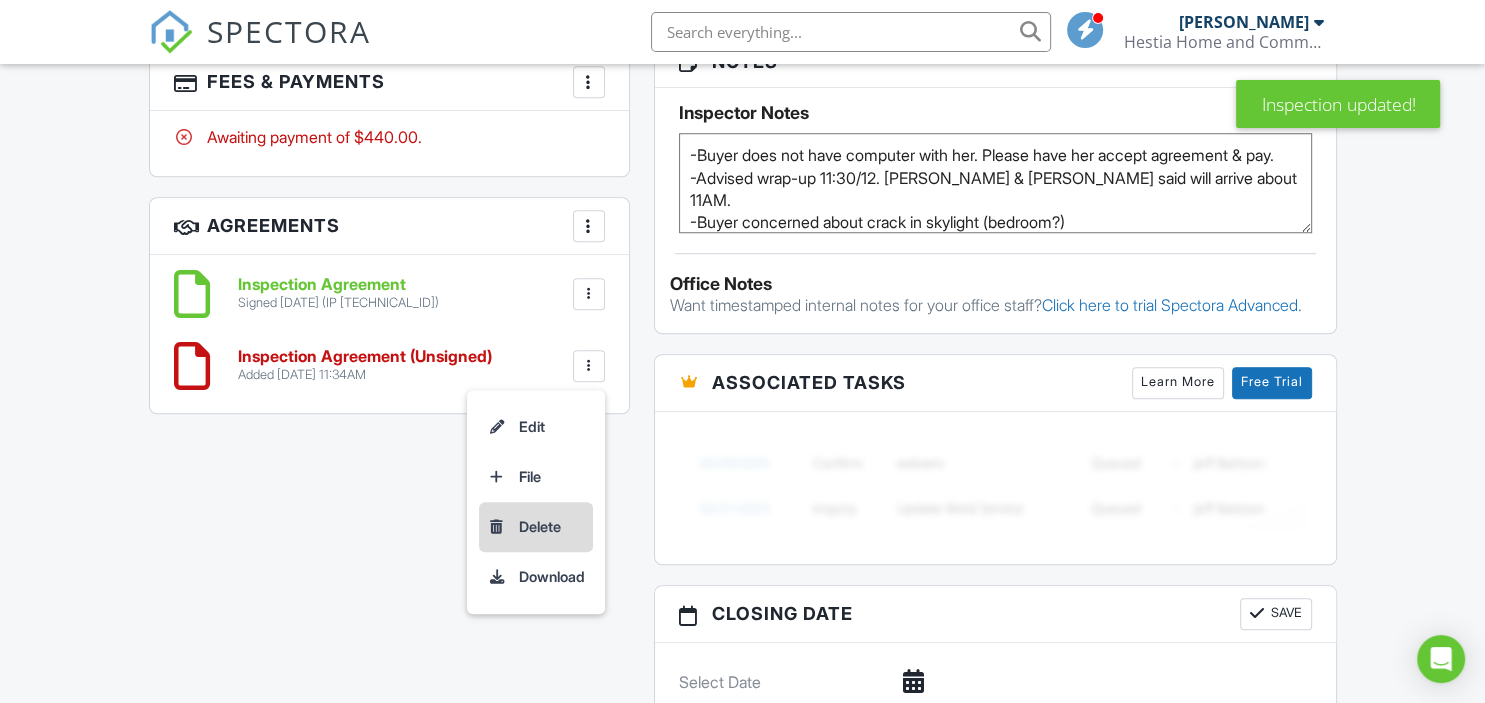 click on "Delete" at bounding box center [536, 527] 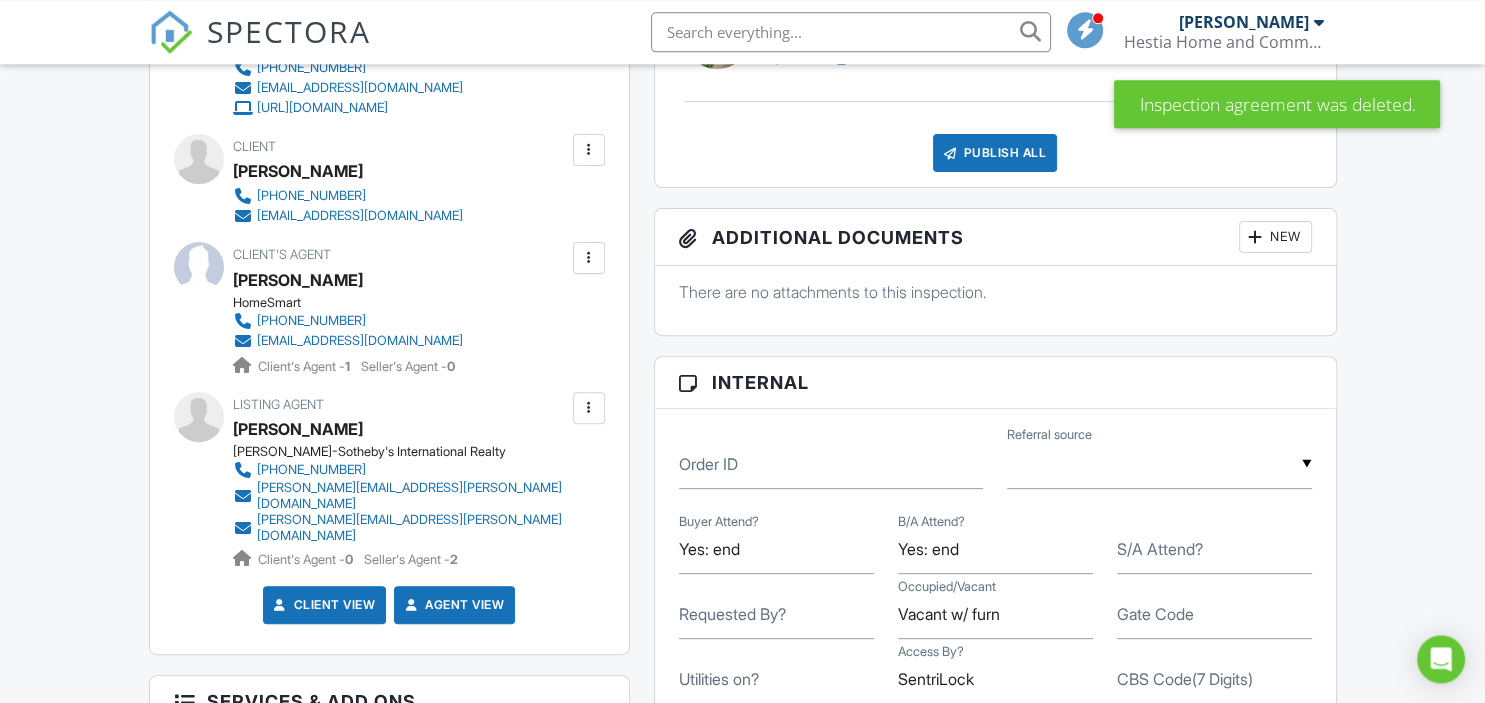 scroll, scrollTop: 739, scrollLeft: 0, axis: vertical 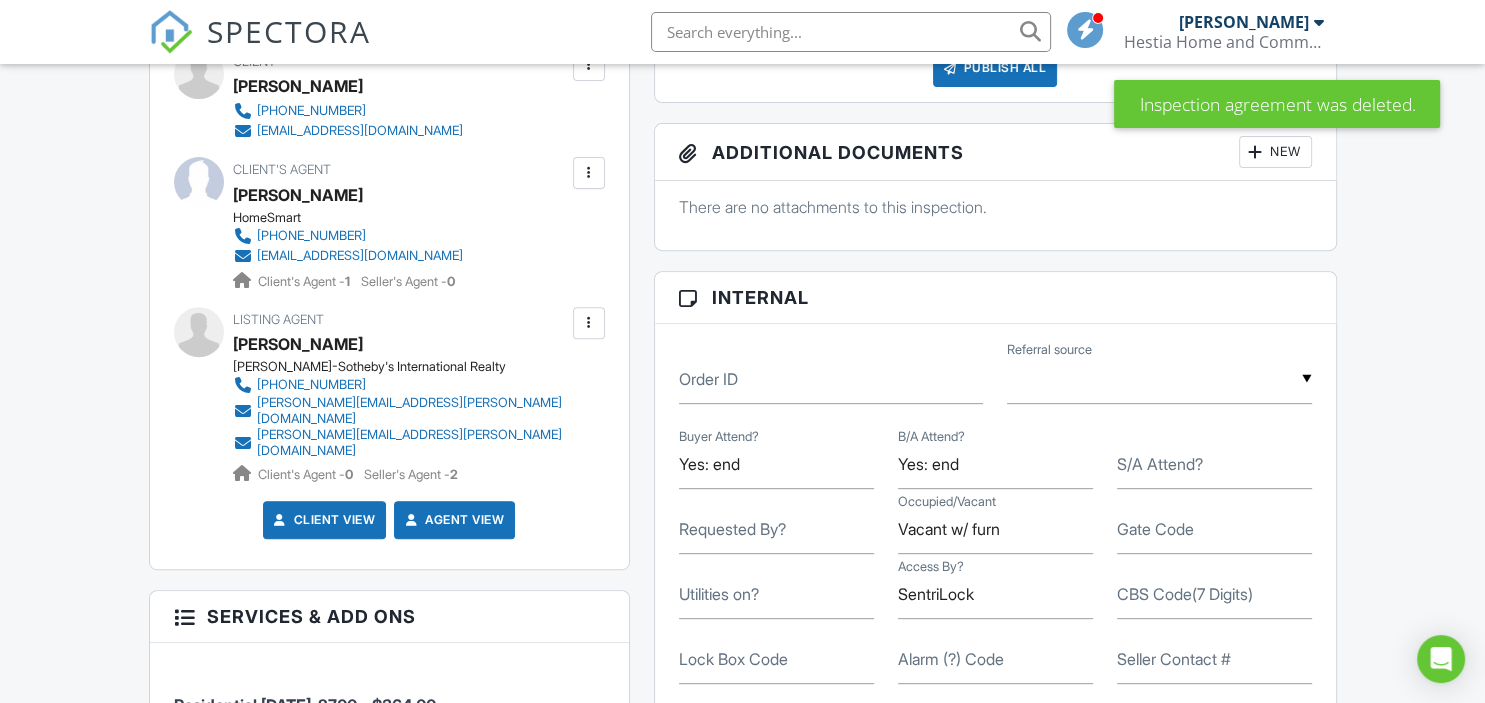 click on "Client View" at bounding box center (323, 520) 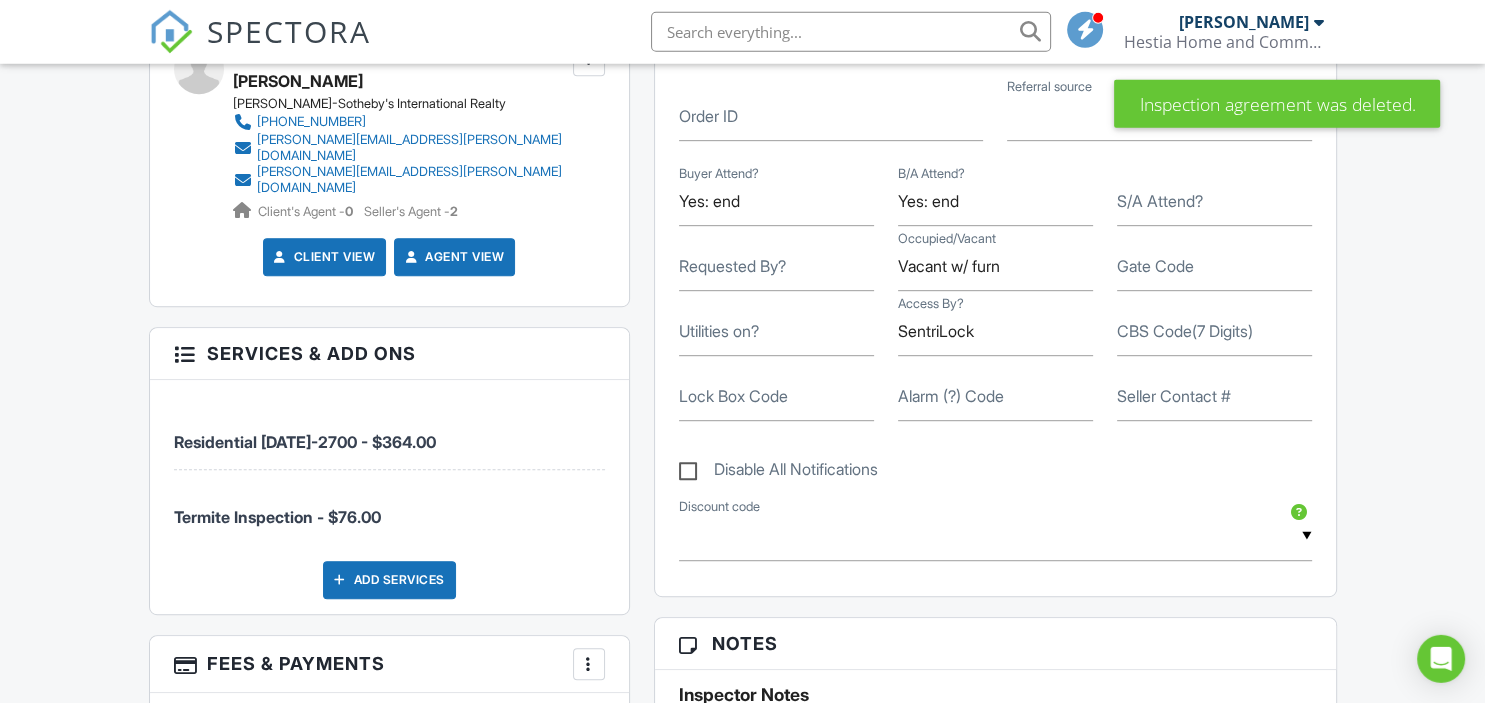 scroll, scrollTop: 1056, scrollLeft: 0, axis: vertical 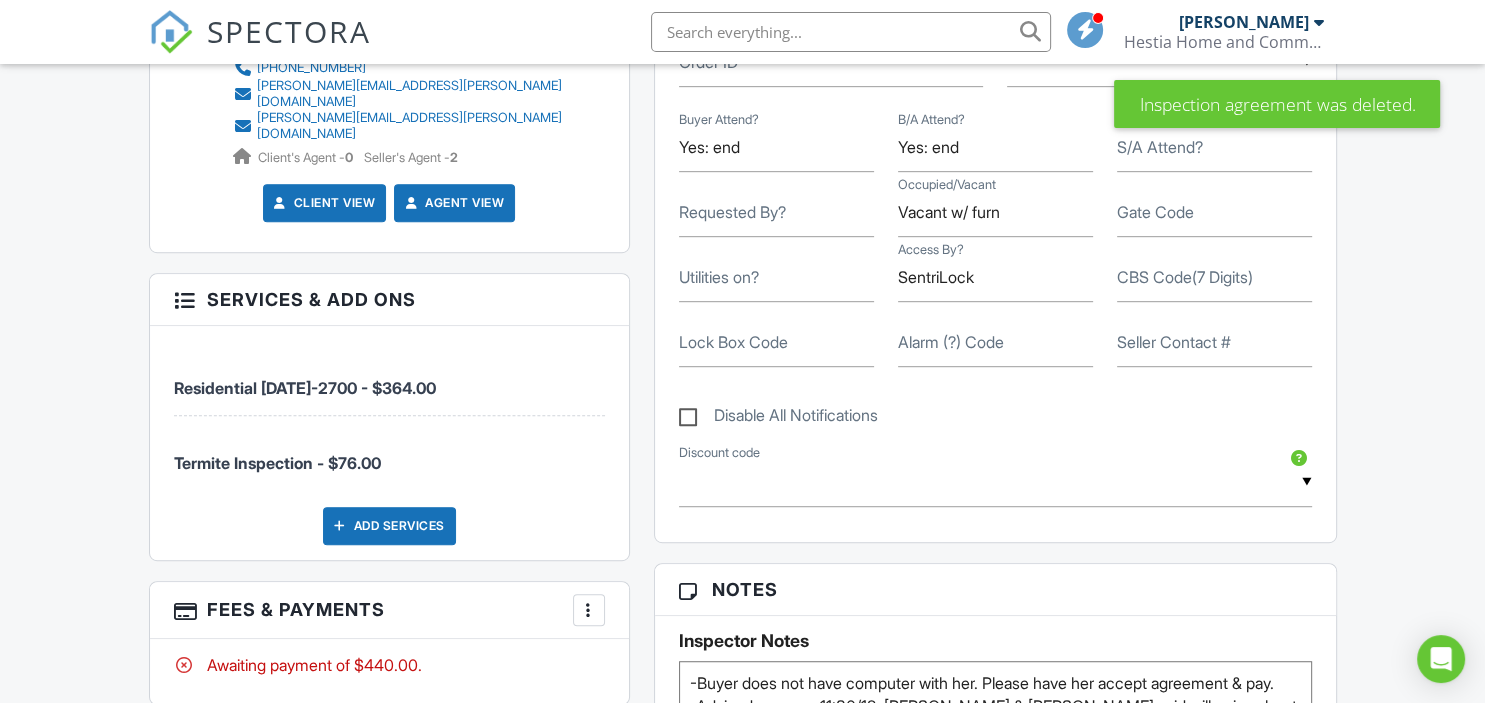 click at bounding box center [589, 610] 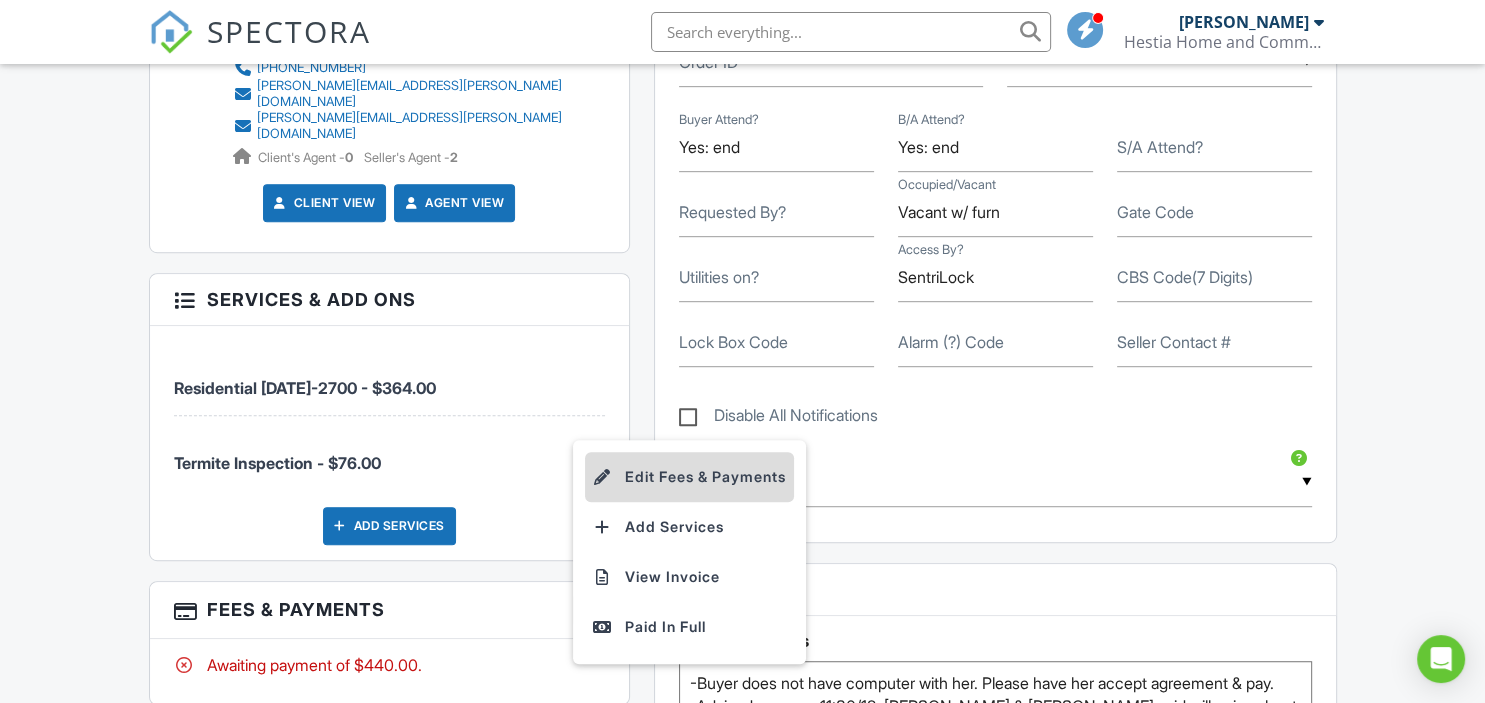 click on "Edit Fees & Payments" at bounding box center [689, 477] 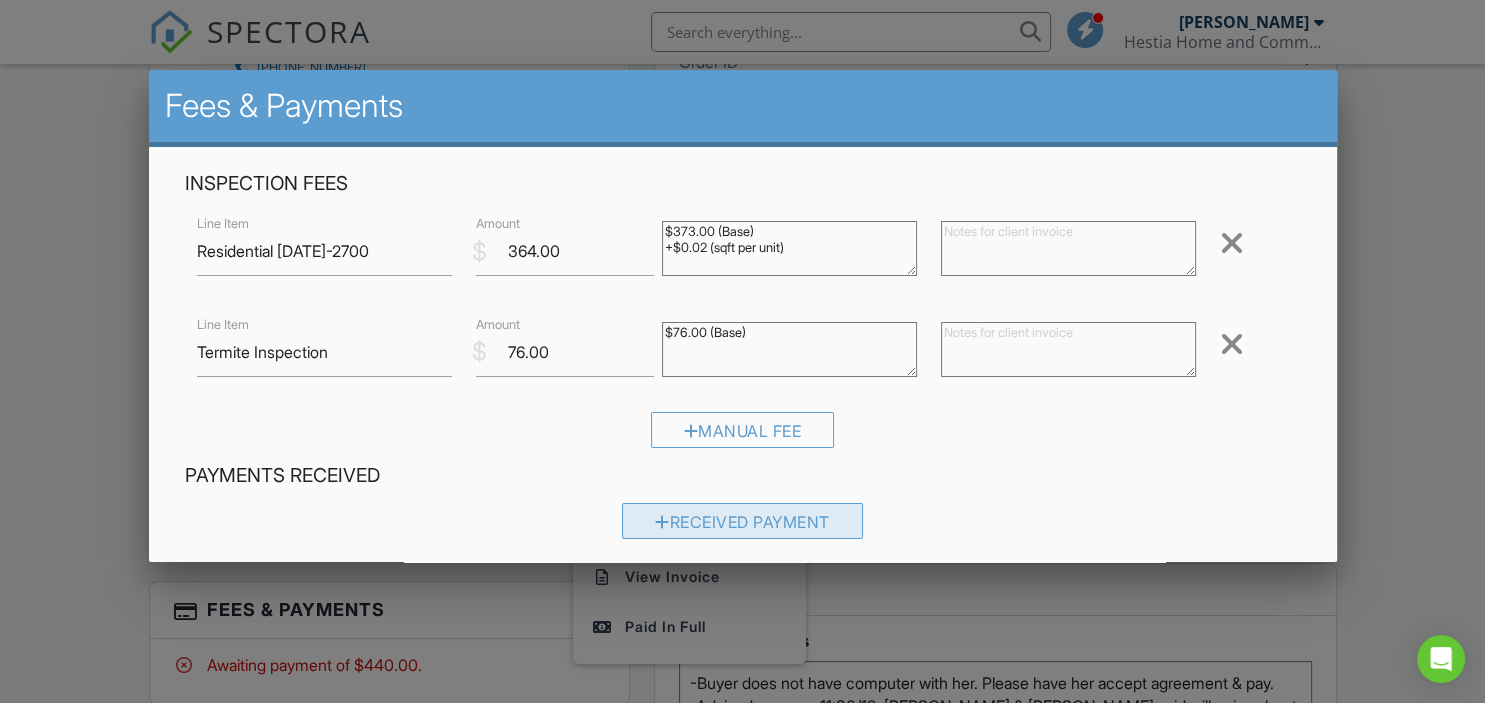 click on "Received Payment" at bounding box center (742, 521) 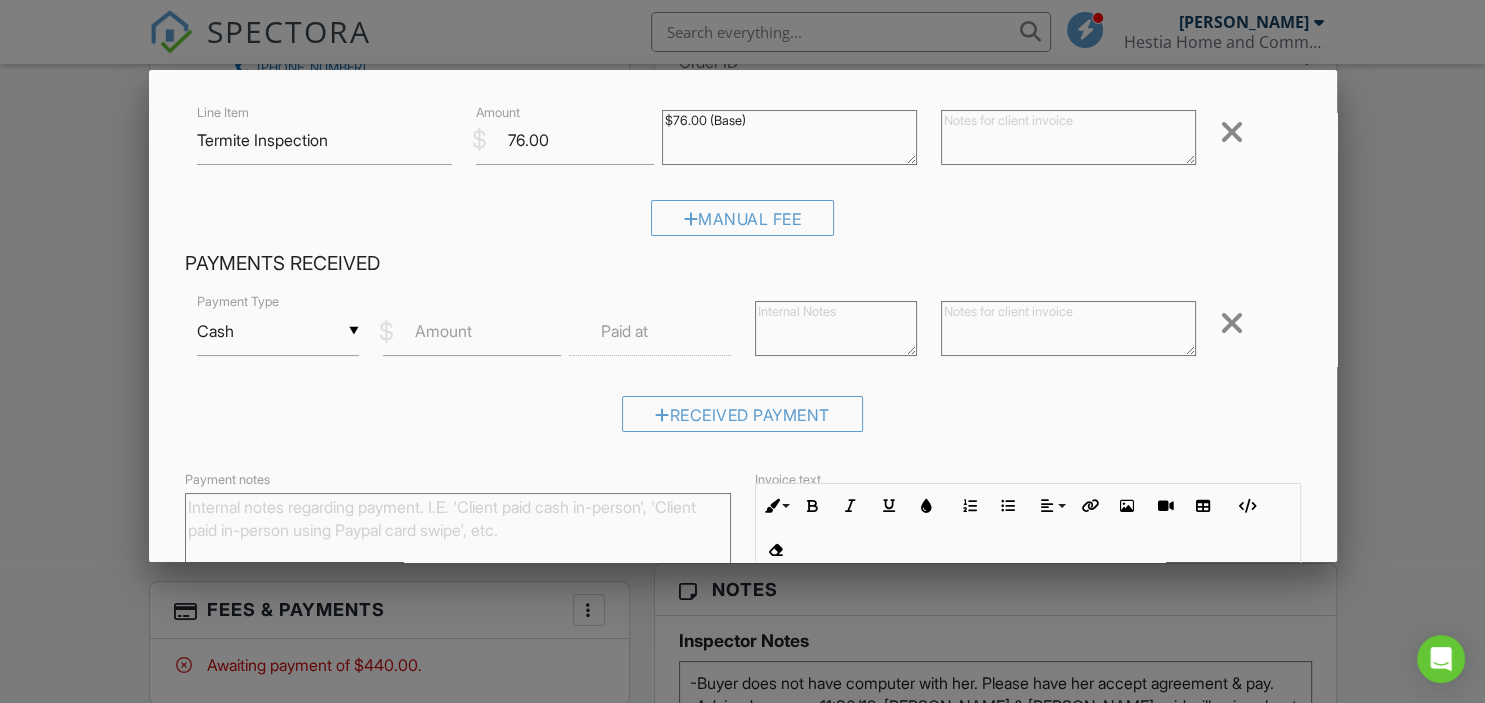 scroll, scrollTop: 230, scrollLeft: 0, axis: vertical 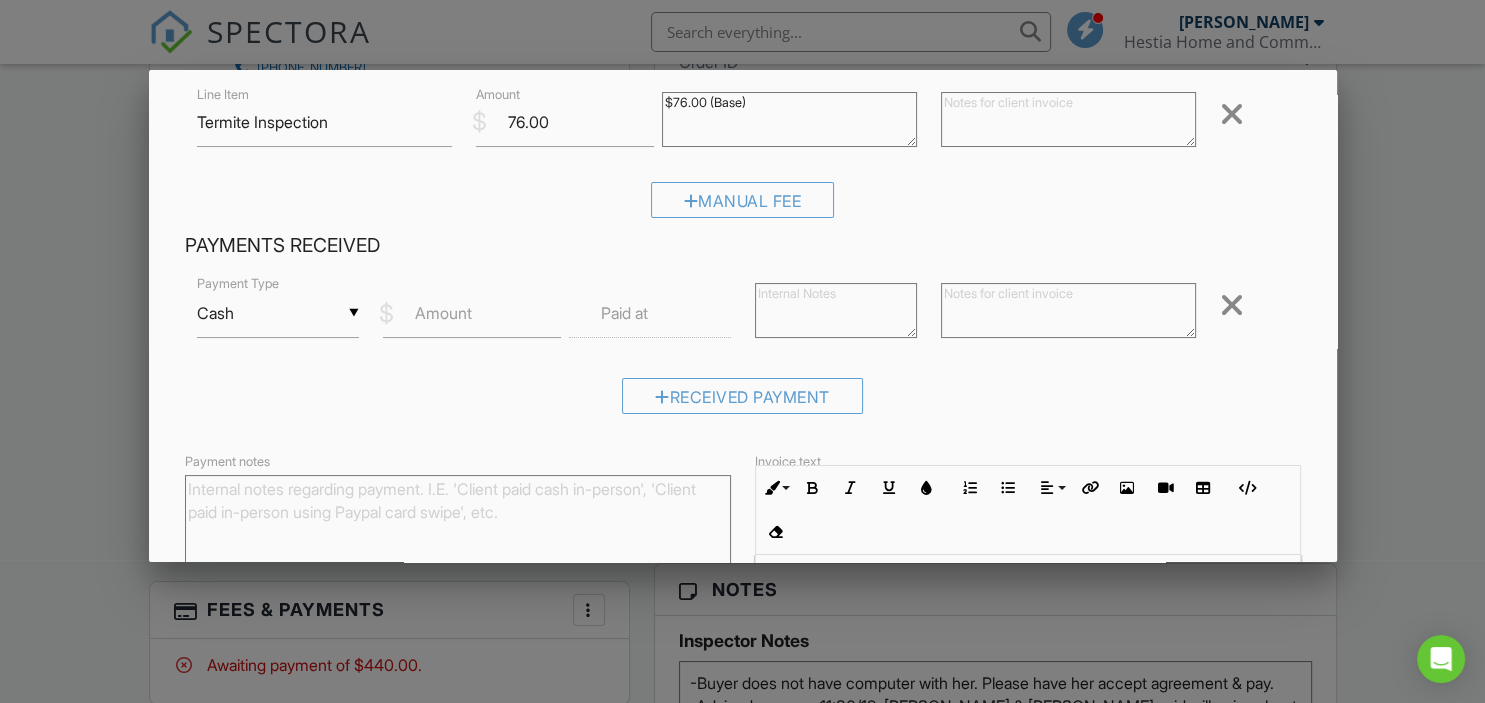 click on "Cash" at bounding box center [278, 313] 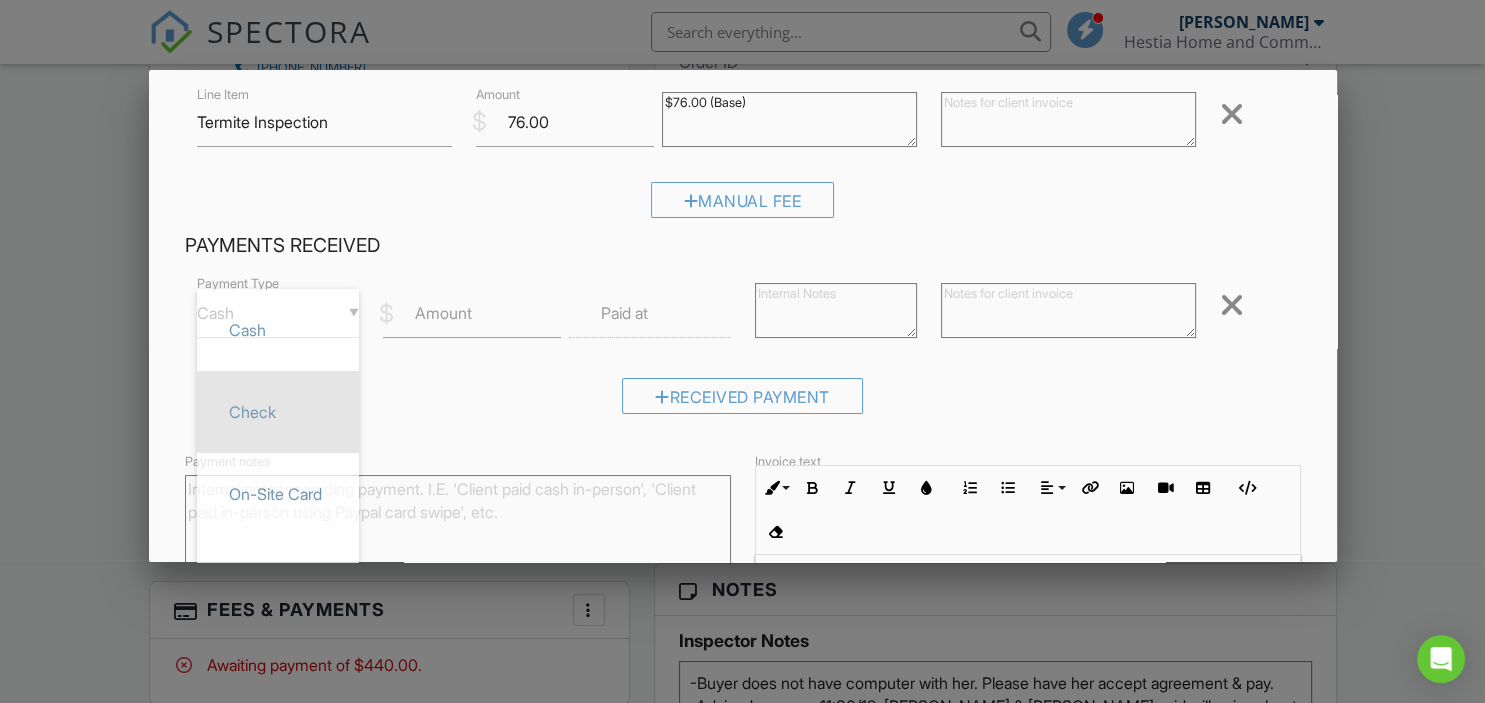 click on "Check" at bounding box center (278, 412) 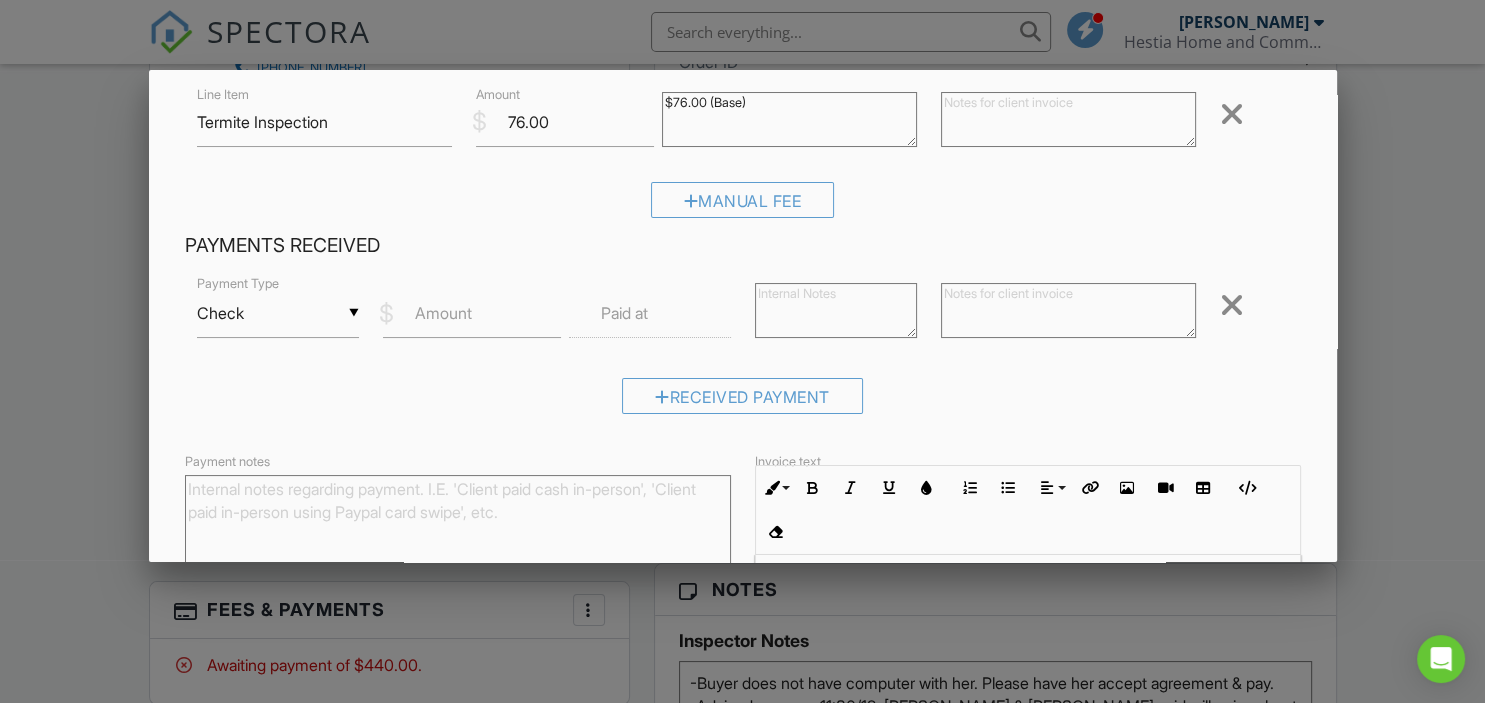 click at bounding box center (836, 310) 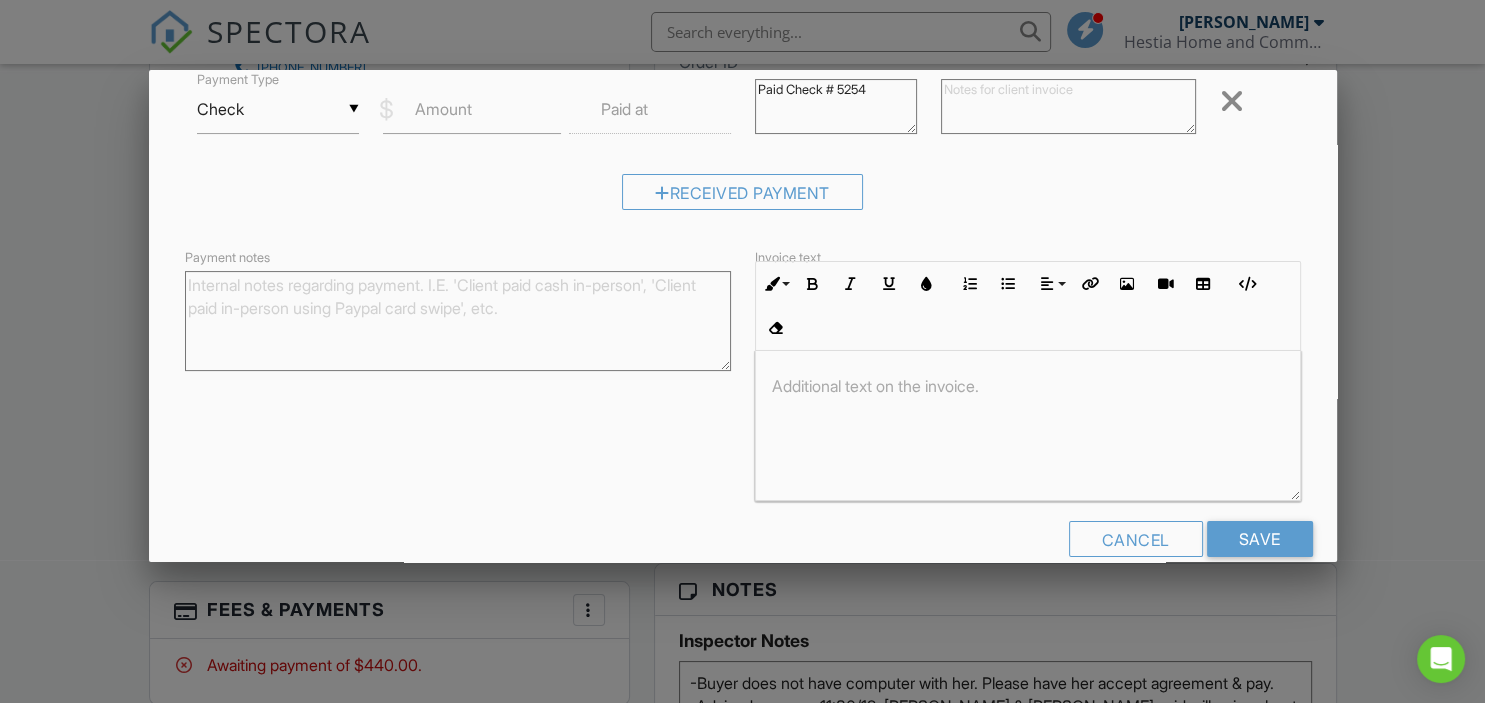 scroll, scrollTop: 460, scrollLeft: 0, axis: vertical 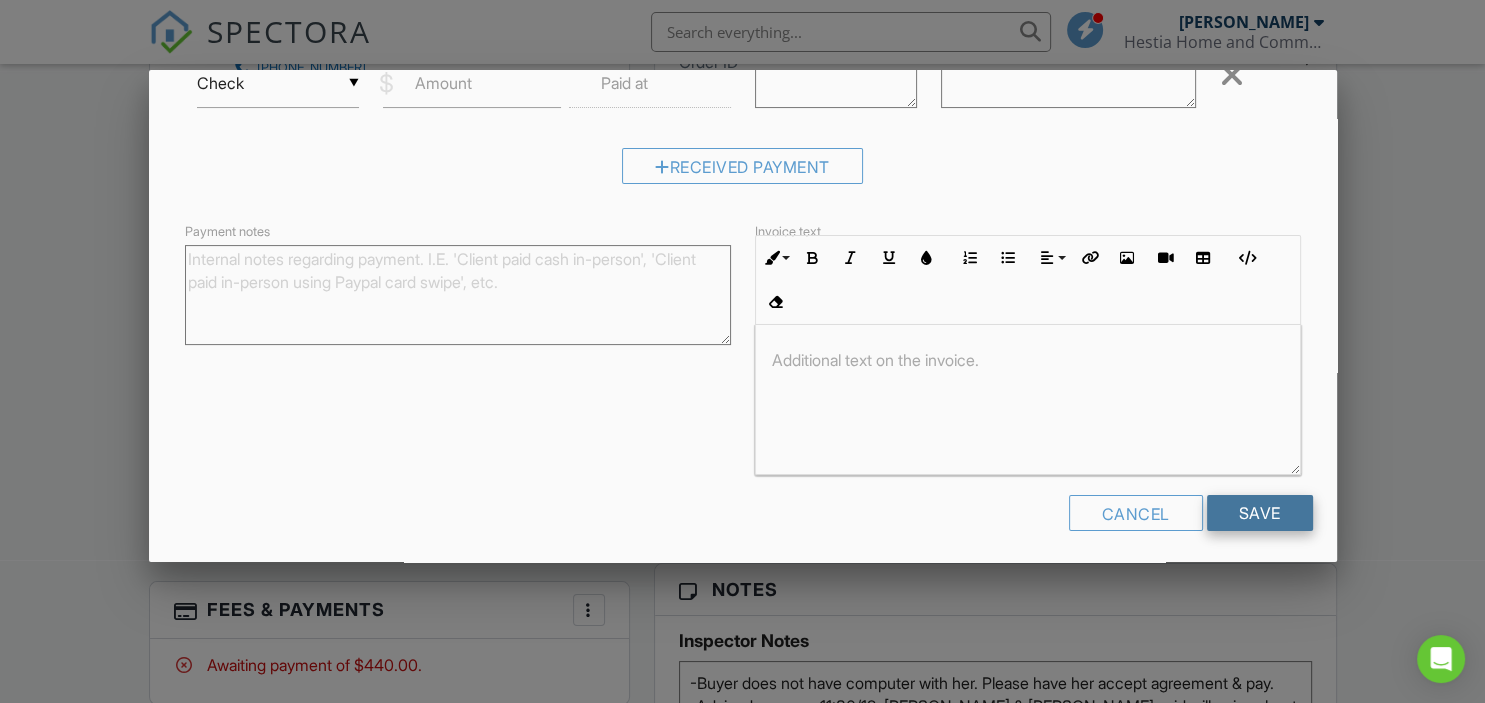 type on "Paid Check # 5254" 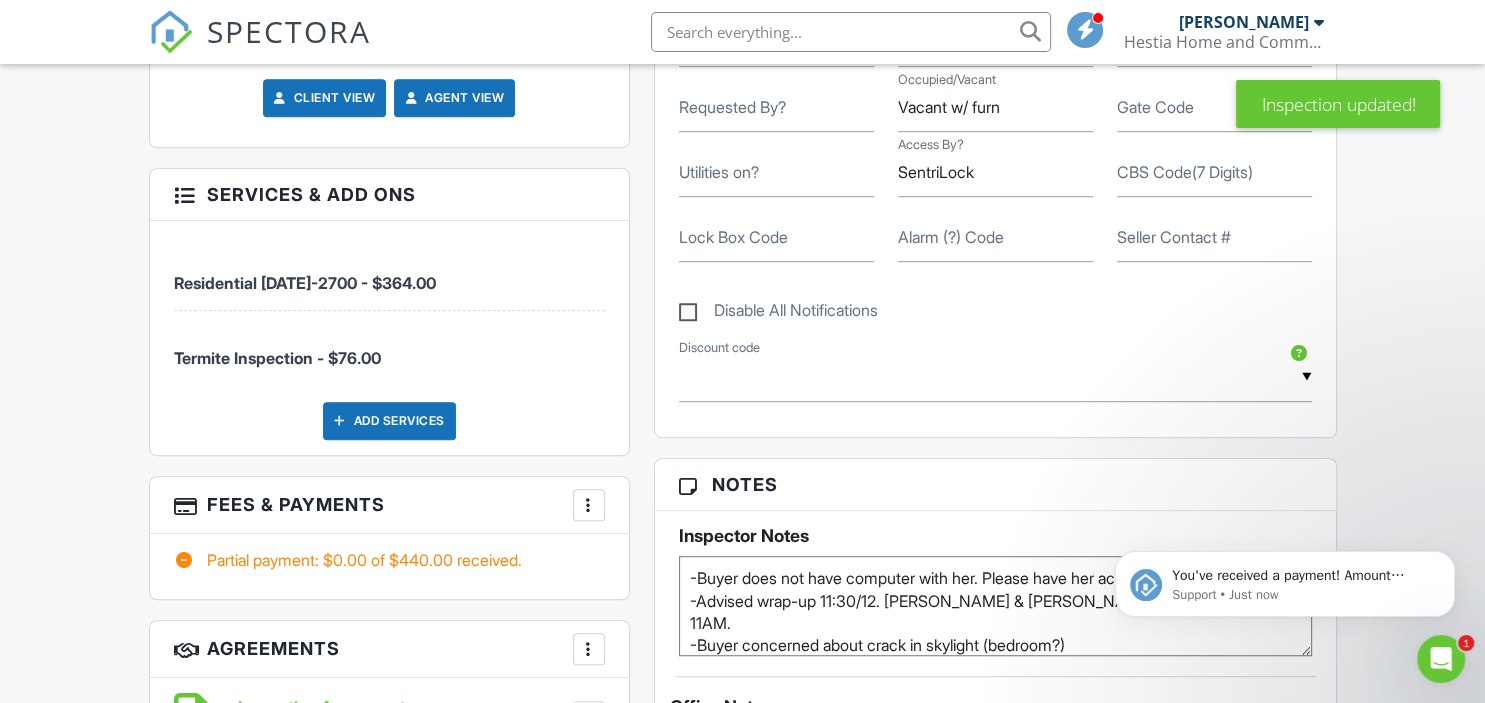 scroll, scrollTop: 0, scrollLeft: 0, axis: both 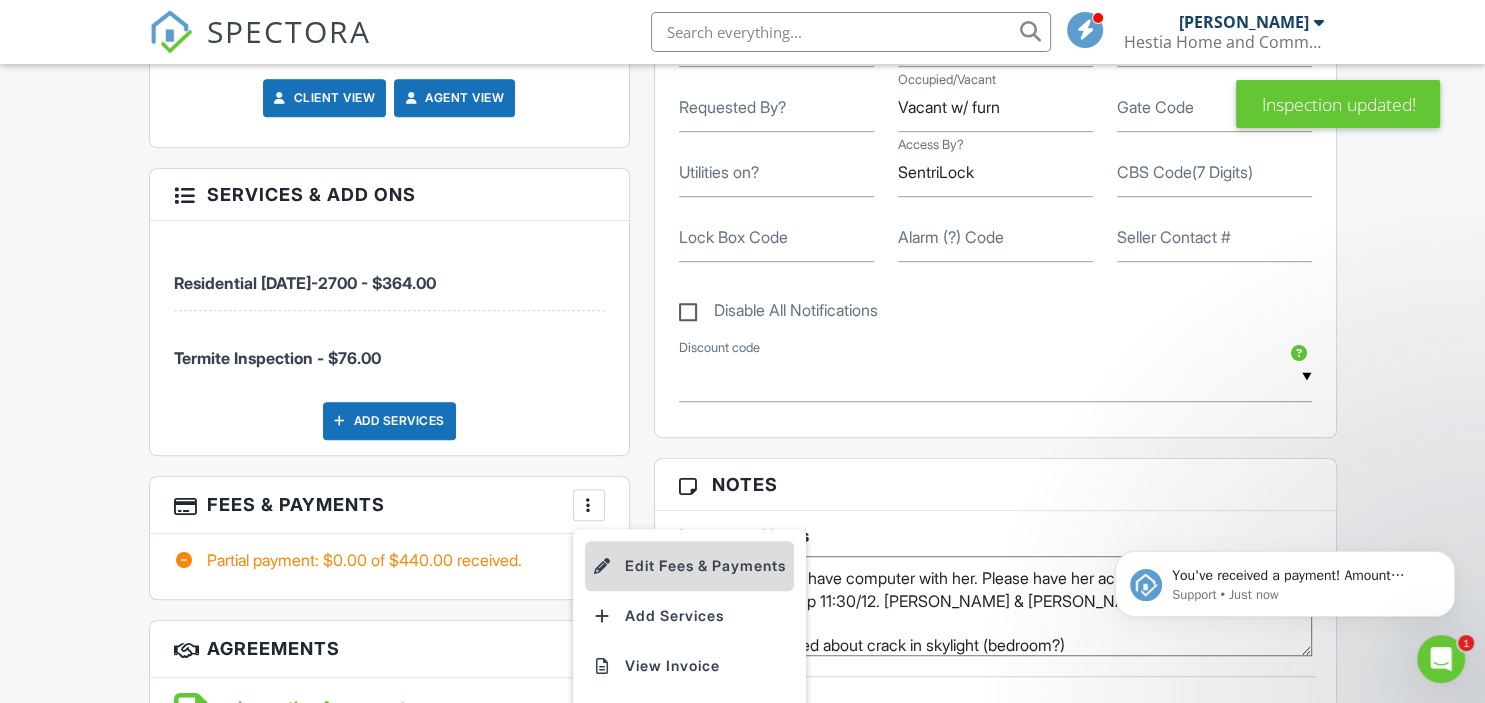 click on "Edit Fees & Payments" at bounding box center [689, 566] 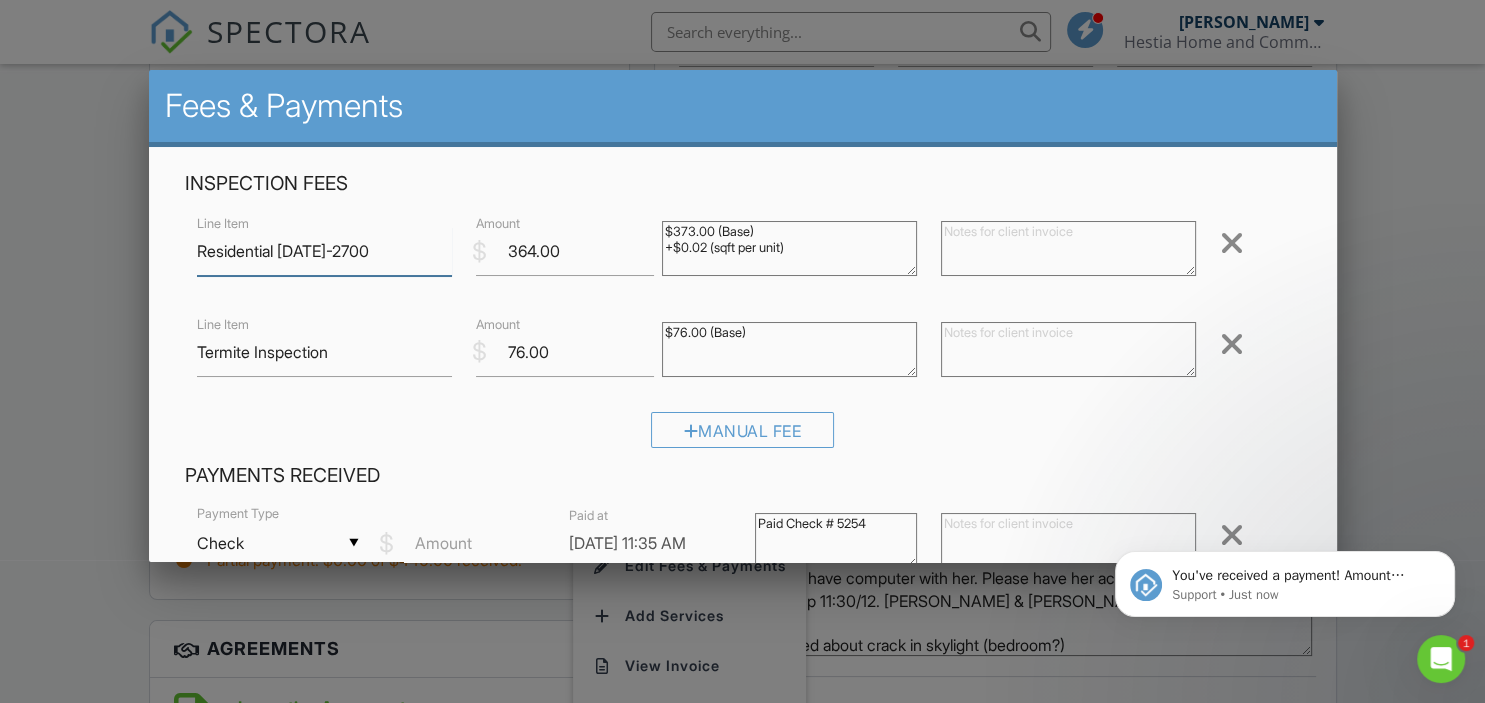 scroll, scrollTop: 115, scrollLeft: 0, axis: vertical 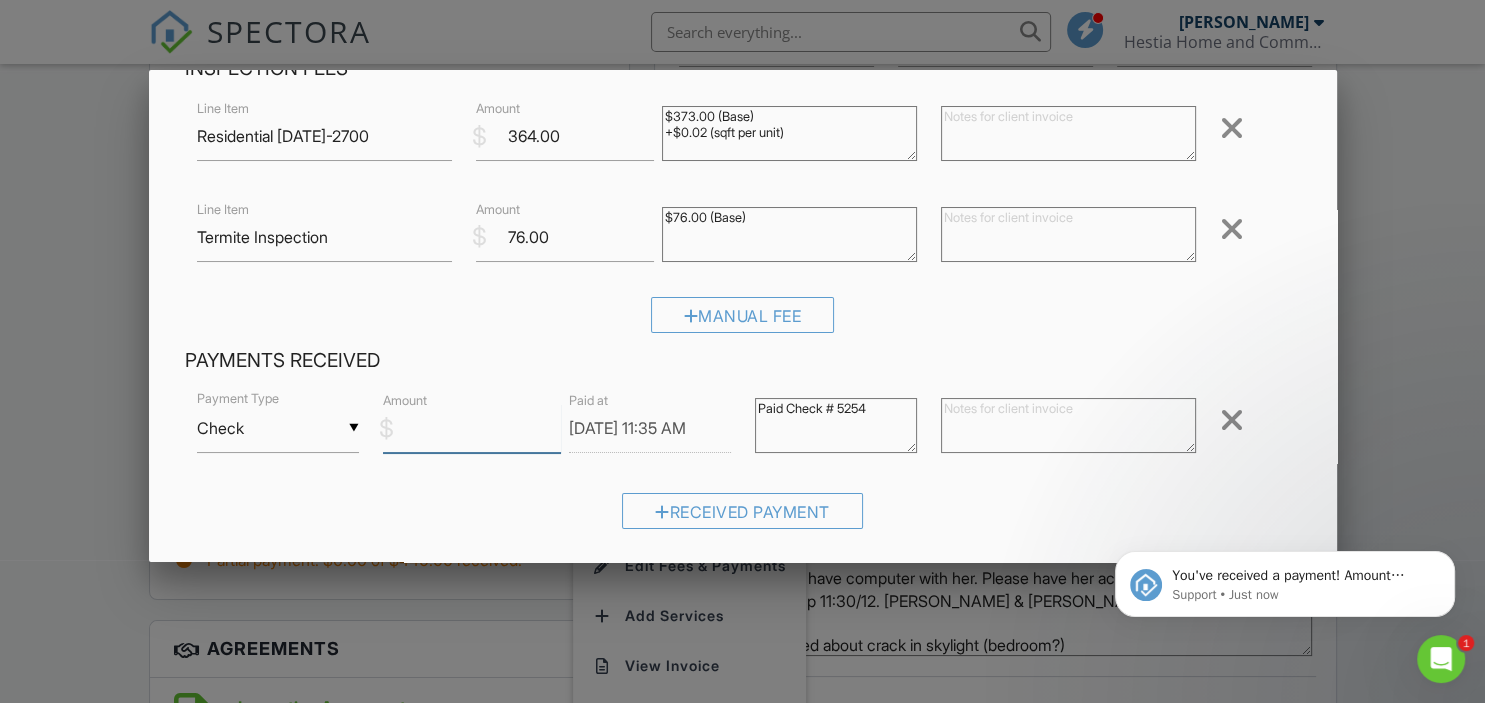 click on "Amount" at bounding box center [472, 428] 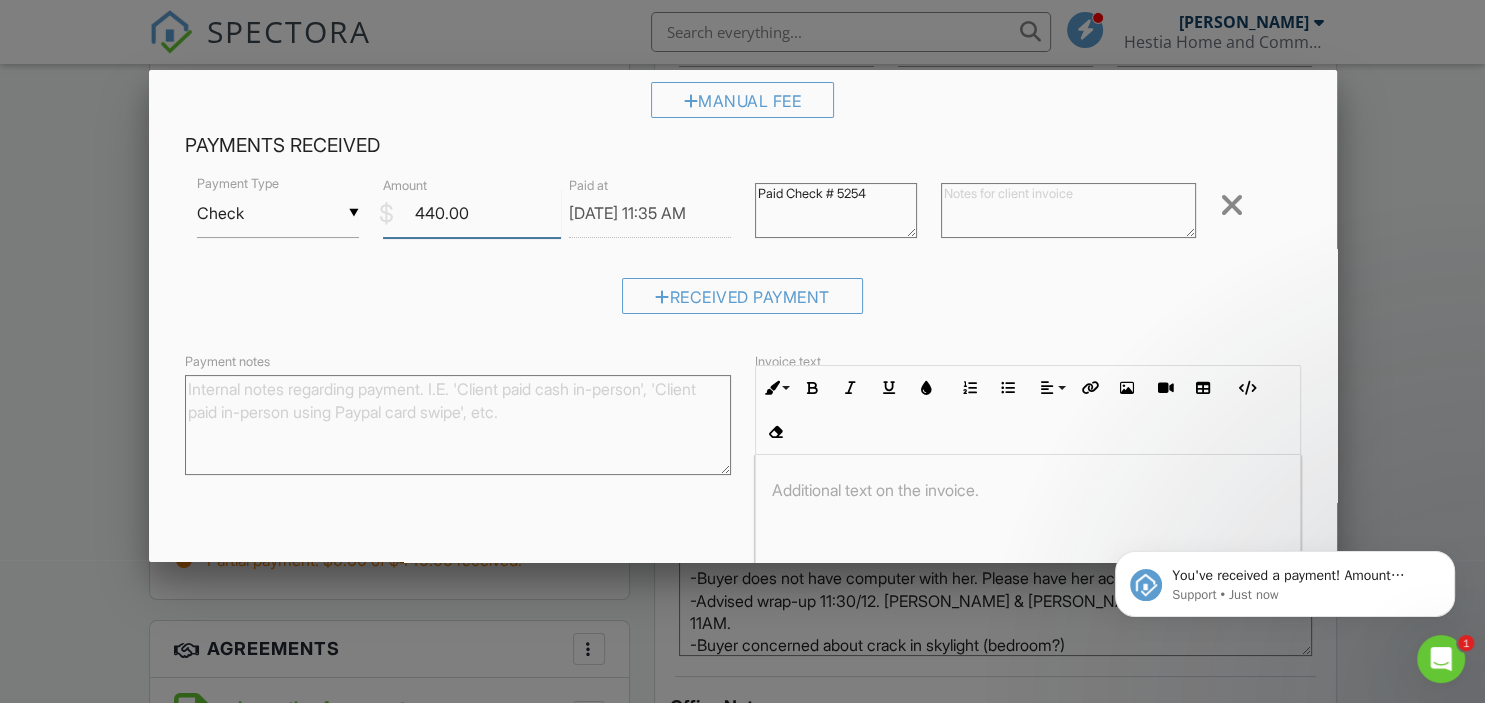 scroll, scrollTop: 346, scrollLeft: 0, axis: vertical 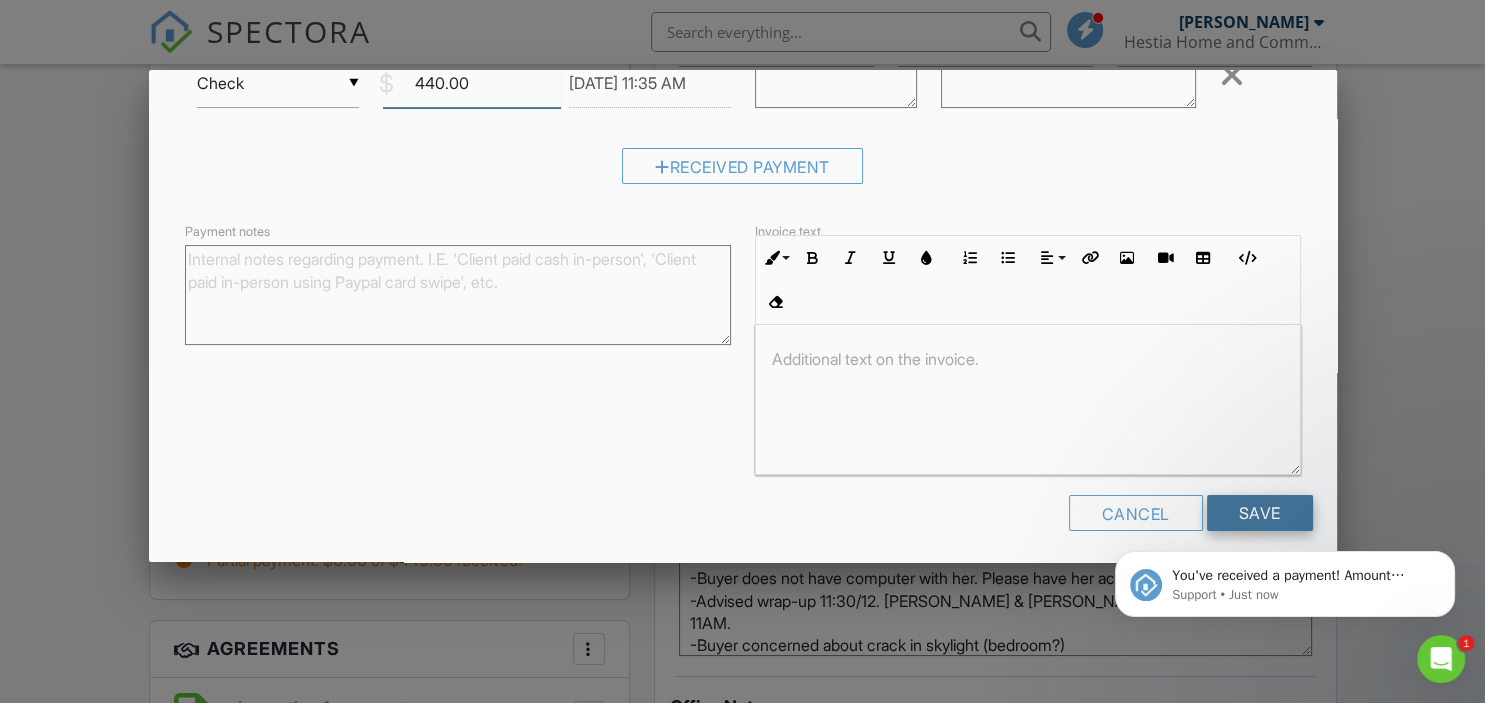 type on "440.00" 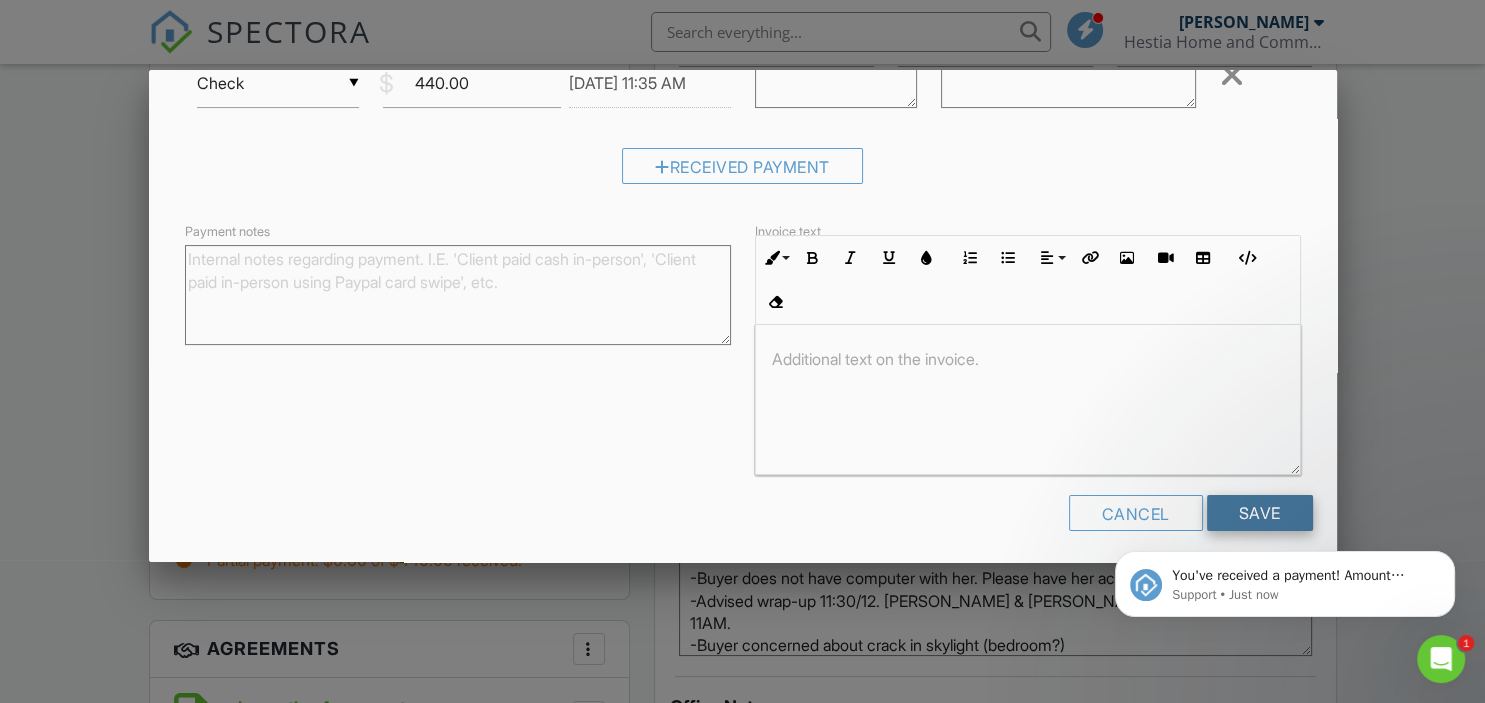 click on "Save" at bounding box center [1260, 513] 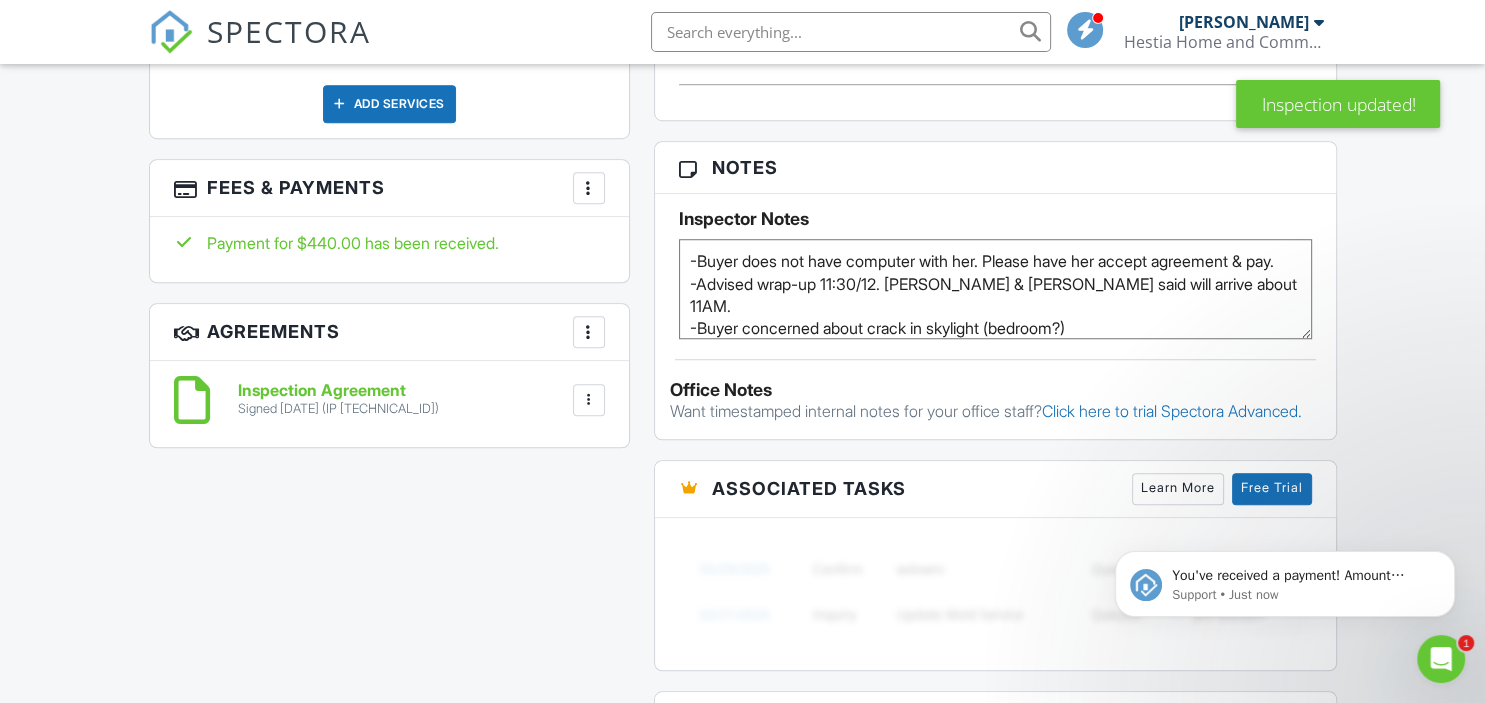 scroll, scrollTop: 0, scrollLeft: 0, axis: both 